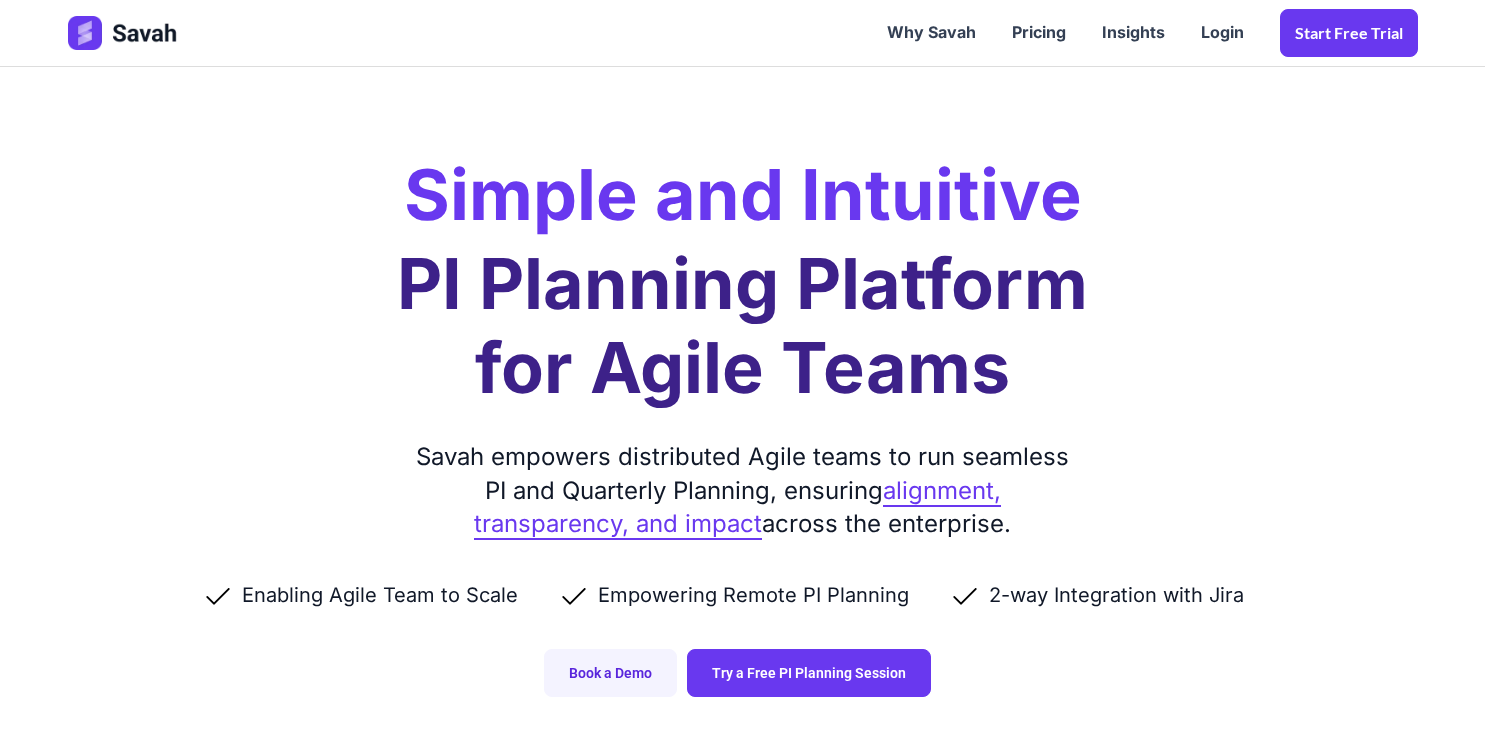 scroll, scrollTop: 0, scrollLeft: 0, axis: both 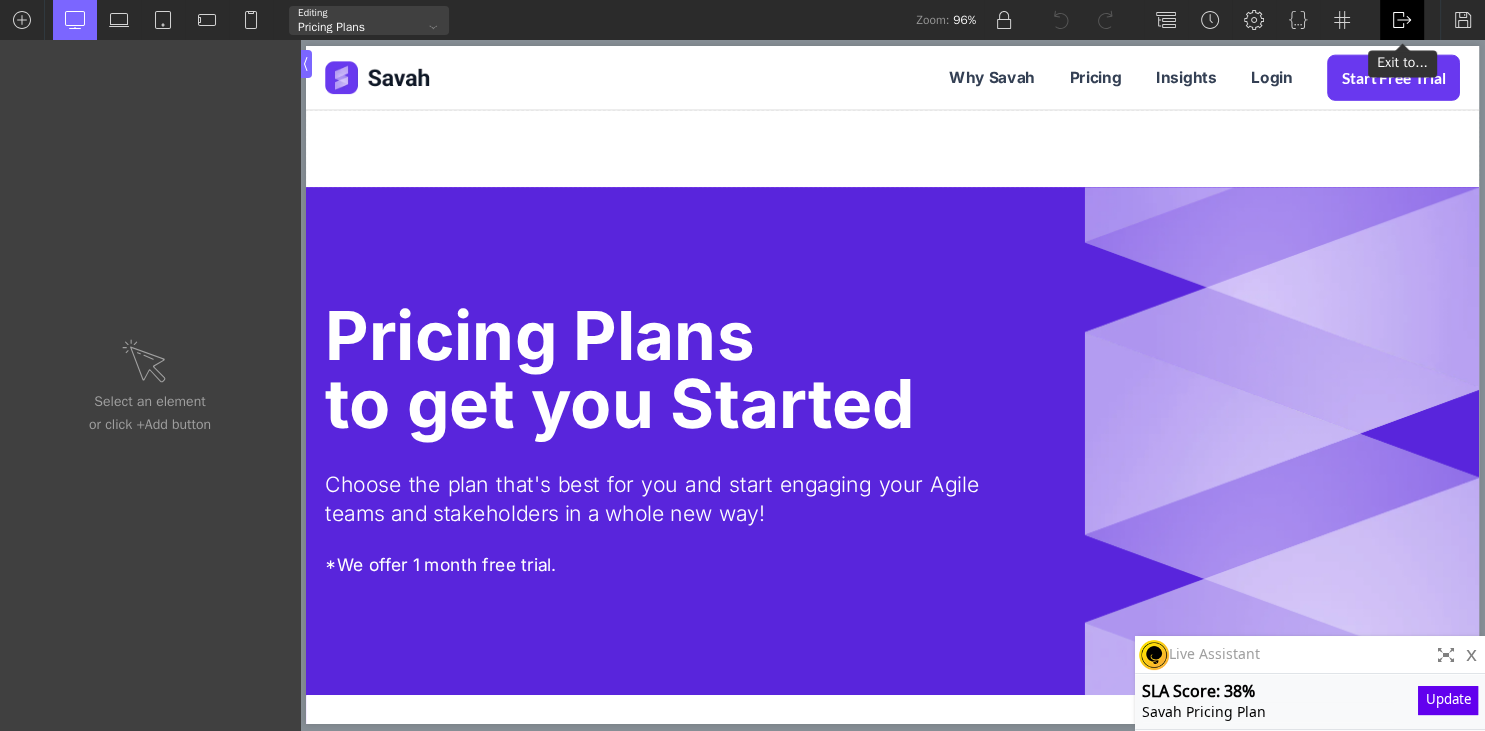 click at bounding box center (1402, 20) 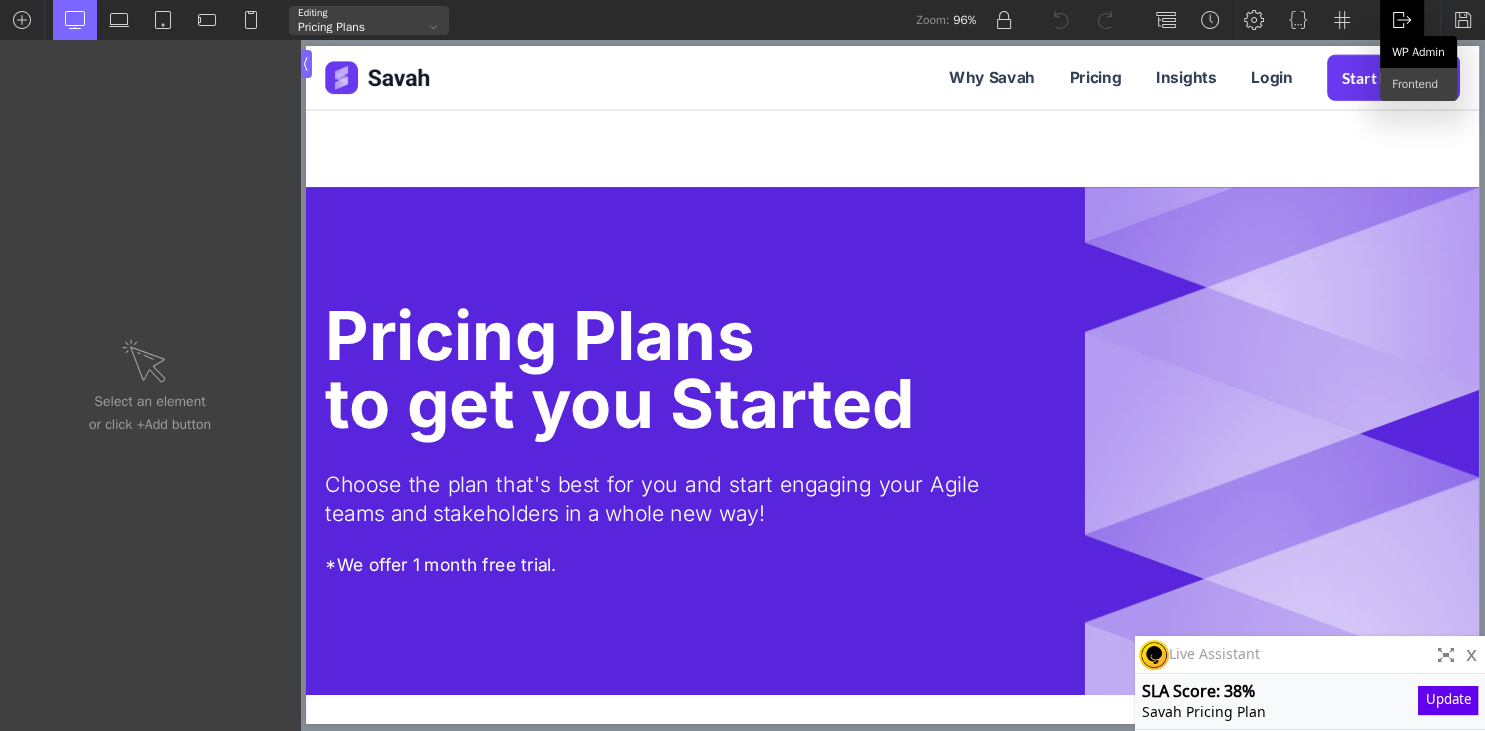 click on "WP Admin" at bounding box center (1418, 52) 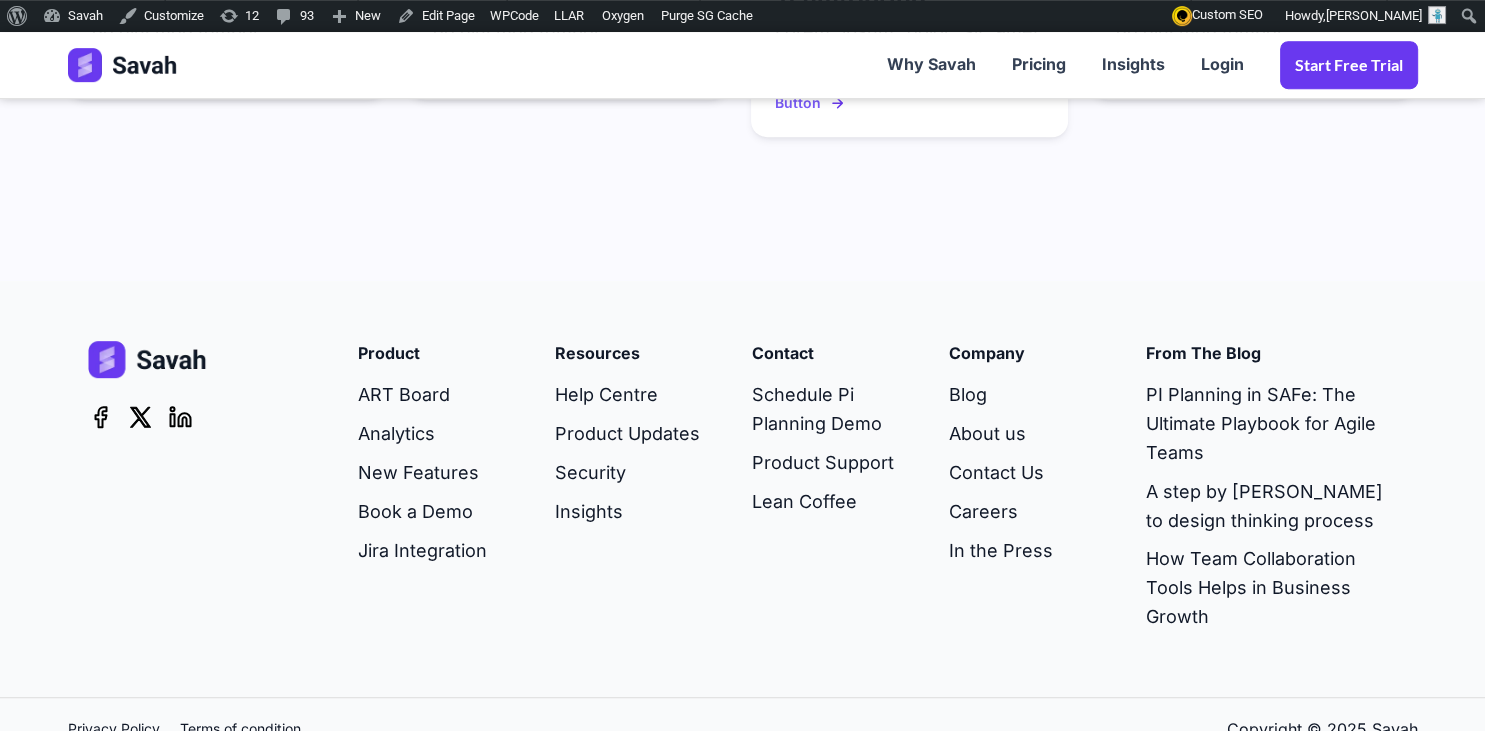 scroll, scrollTop: 1869, scrollLeft: 0, axis: vertical 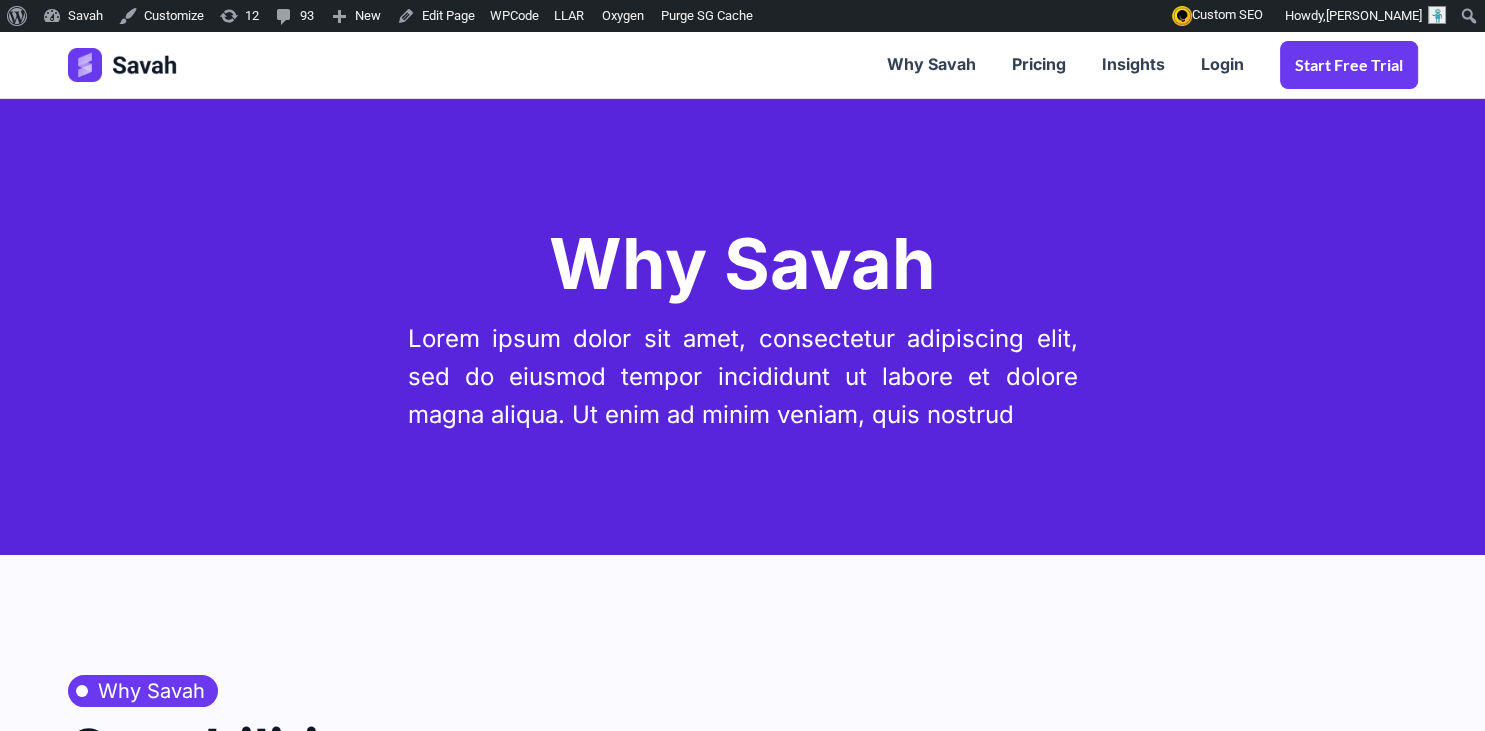 click on "Why Savah Lorem ipsum dolor sit amet, consectetur adipiscing elit, sed do eiusmod tempor incididunt ut labore et dolore magna aliqua. Ut enim ad minim veniam, quis nostrud" at bounding box center [743, 327] 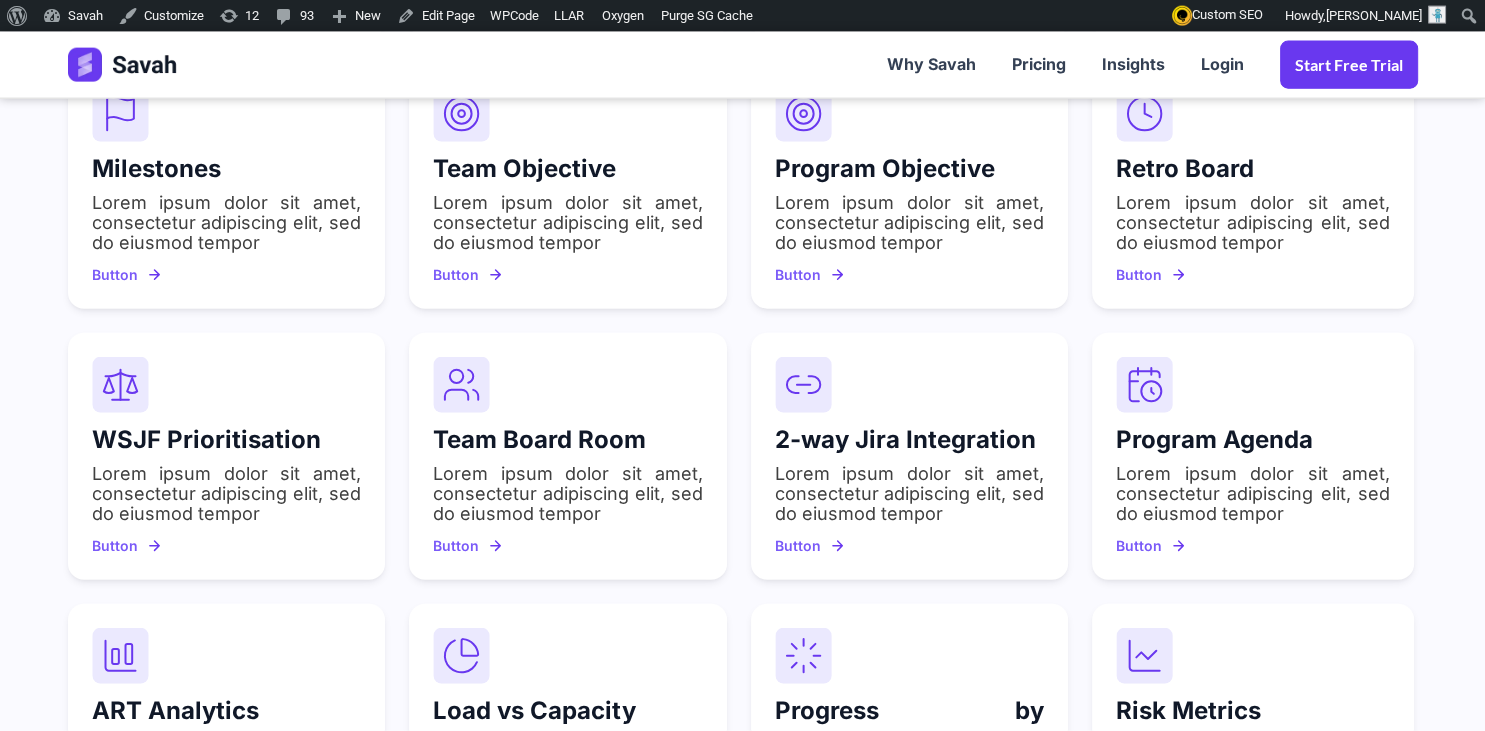 scroll, scrollTop: 1236, scrollLeft: 0, axis: vertical 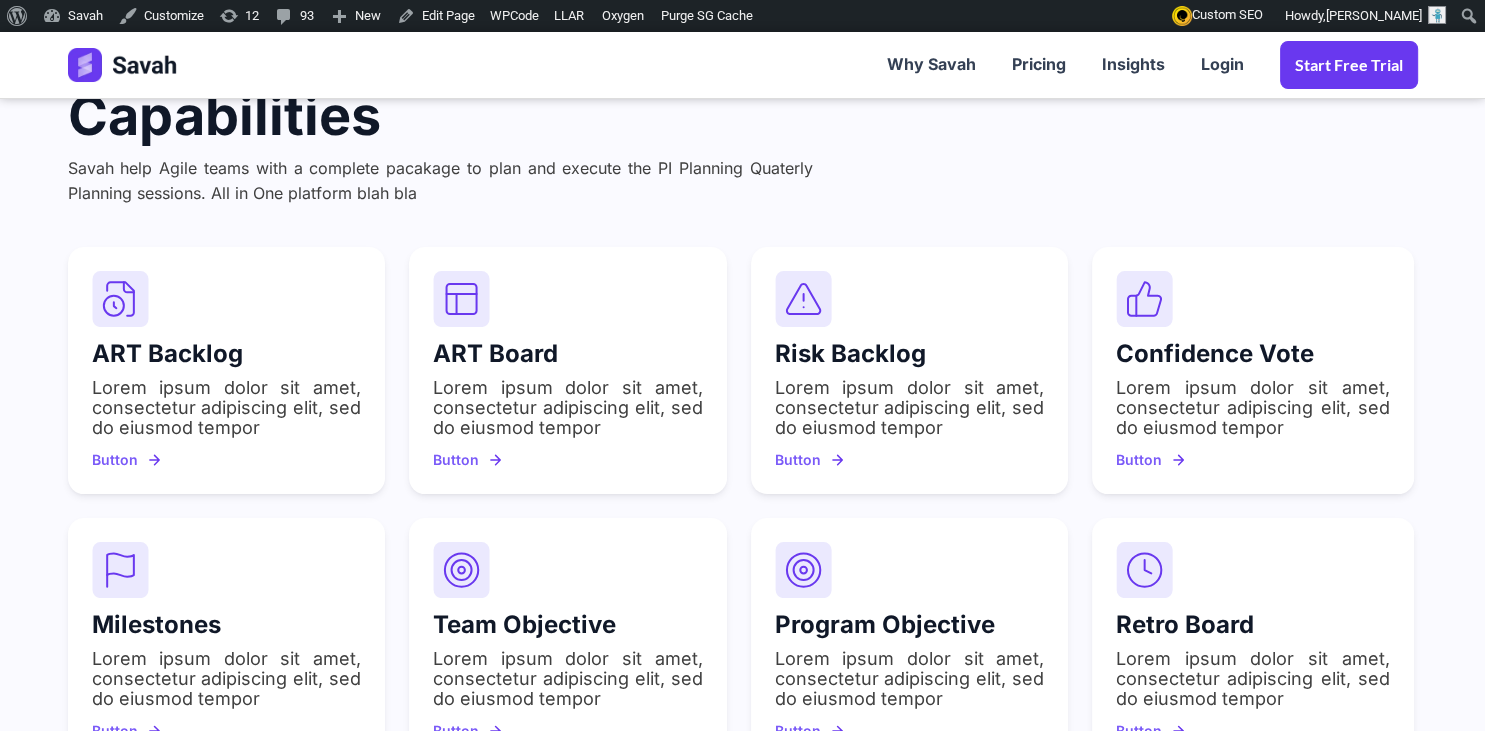 click at bounding box center [120, 299] 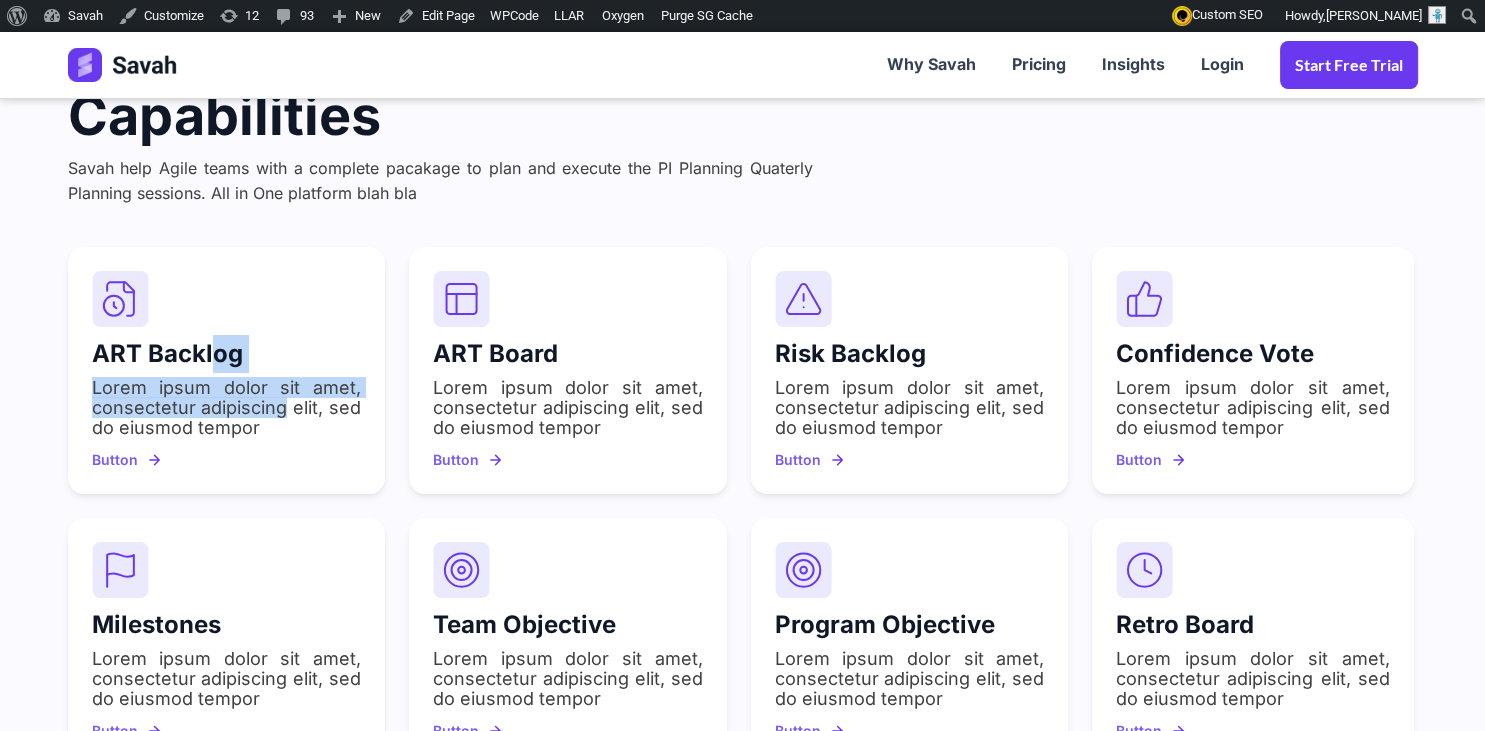 drag, startPoint x: 212, startPoint y: 289, endPoint x: 290, endPoint y: 399, distance: 134.84807 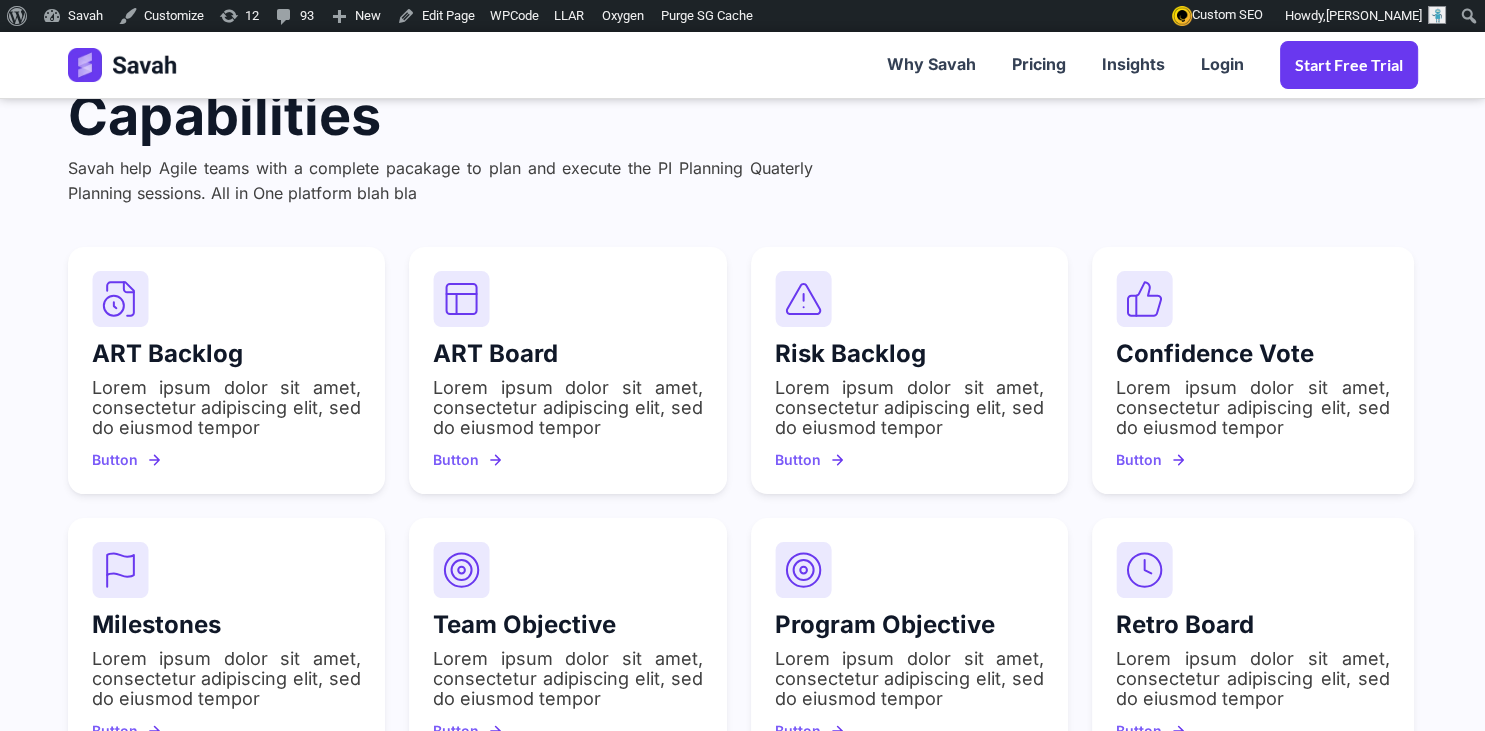 click on "Lorem ipsum dolor sit amet, consectetur adipiscing elit, sed do eiusmod tempor" at bounding box center [227, 408] 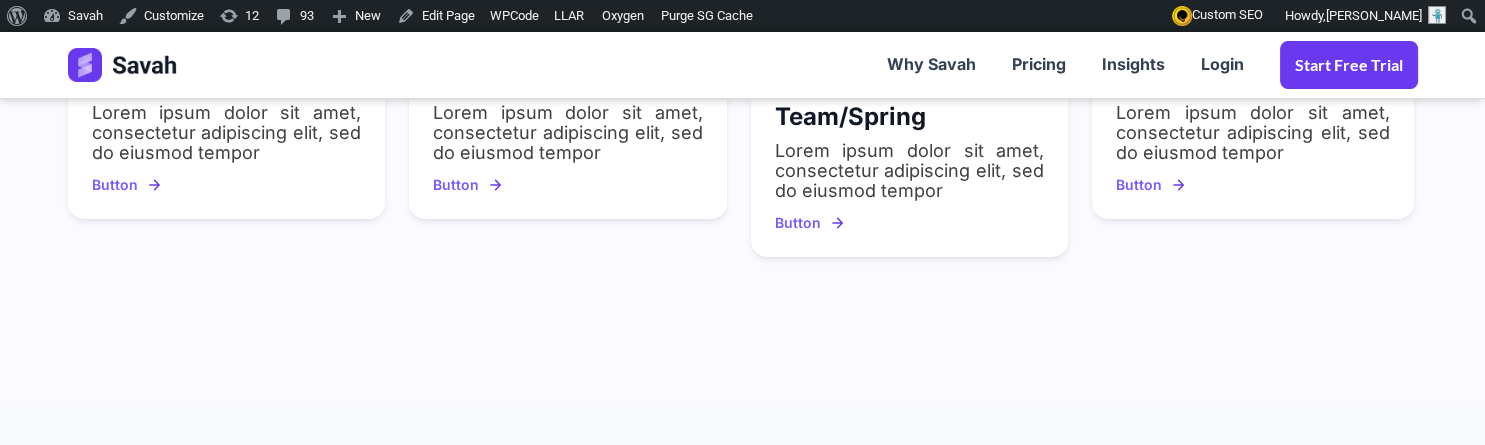scroll, scrollTop: 1569, scrollLeft: 0, axis: vertical 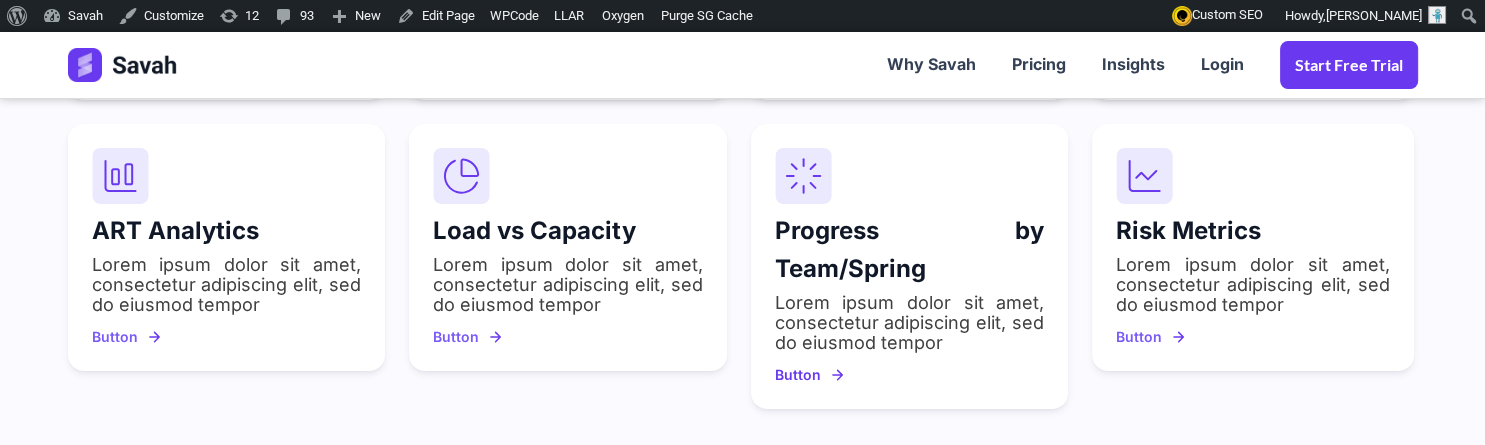click on "Button" at bounding box center [810, 375] 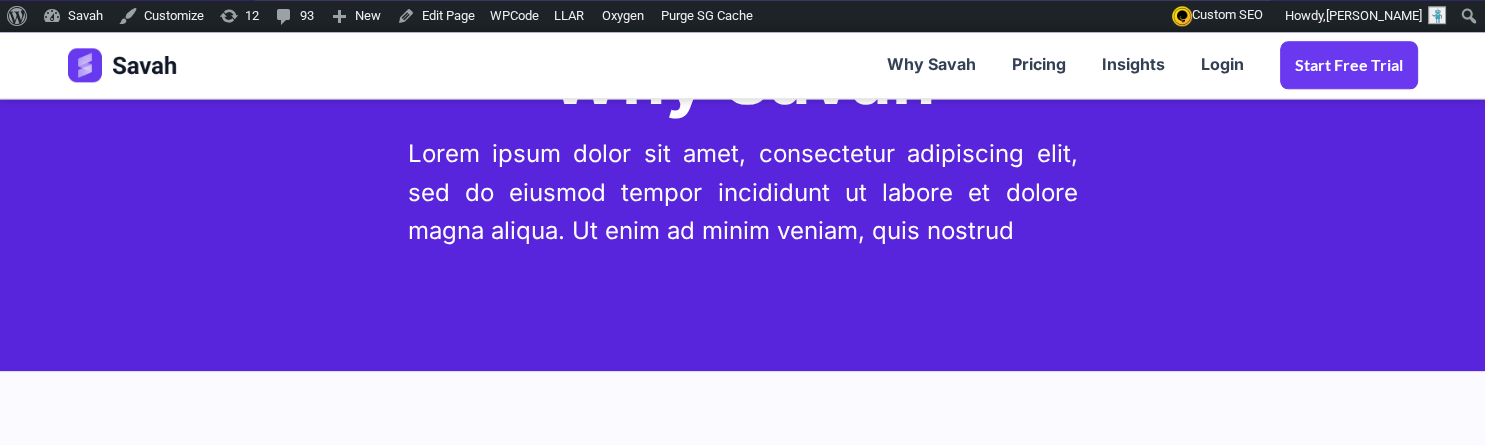 scroll, scrollTop: 0, scrollLeft: 0, axis: both 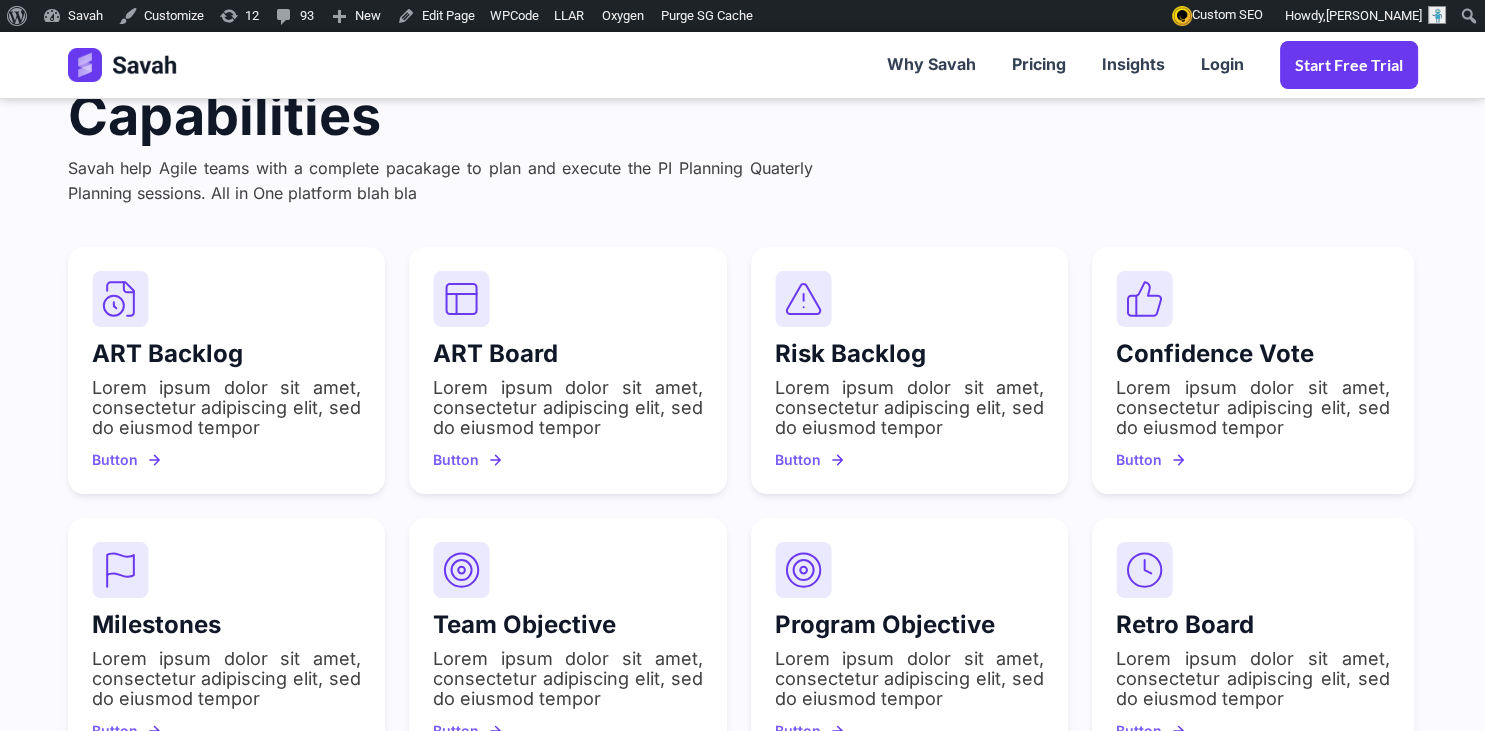 drag, startPoint x: 893, startPoint y: 310, endPoint x: 953, endPoint y: 462, distance: 163.41359 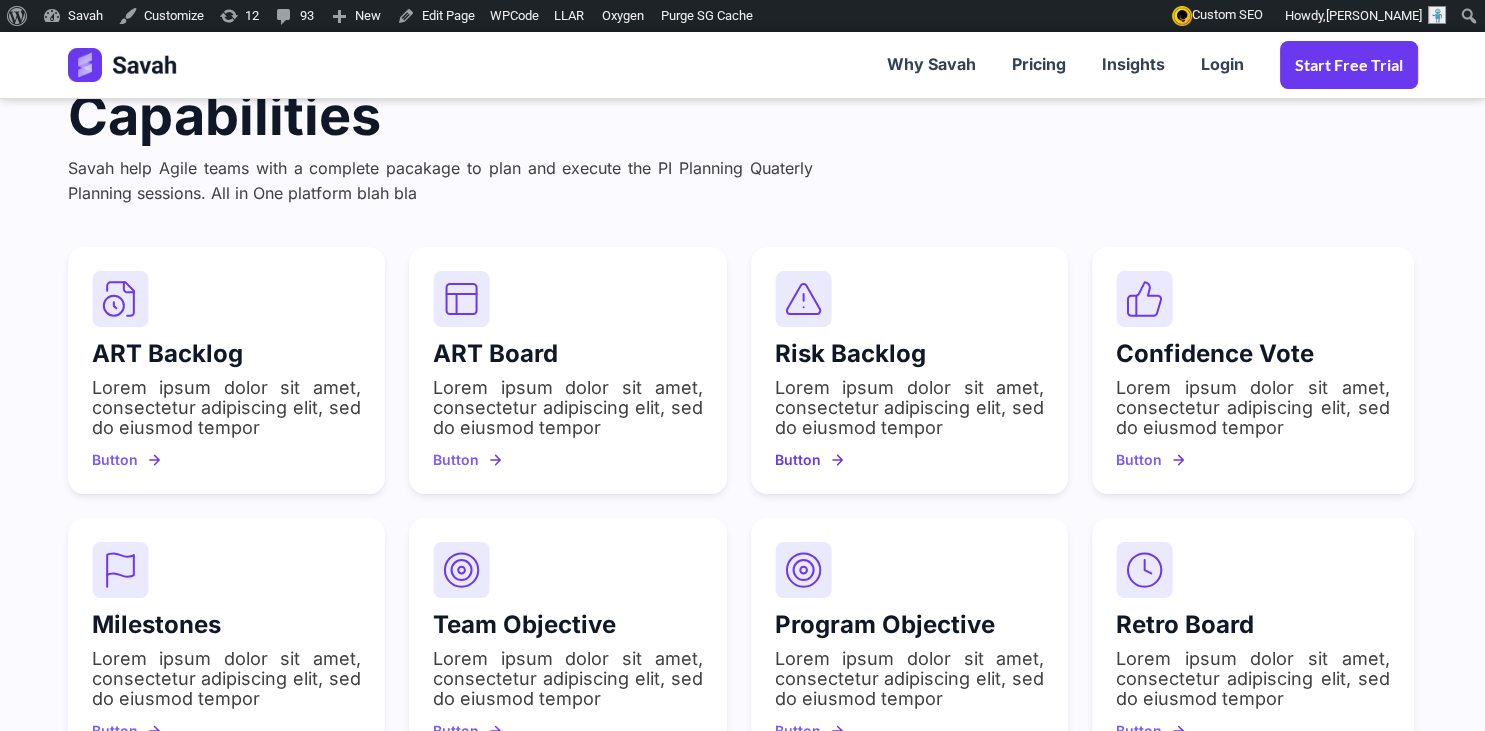 click on "Button" at bounding box center (810, 460) 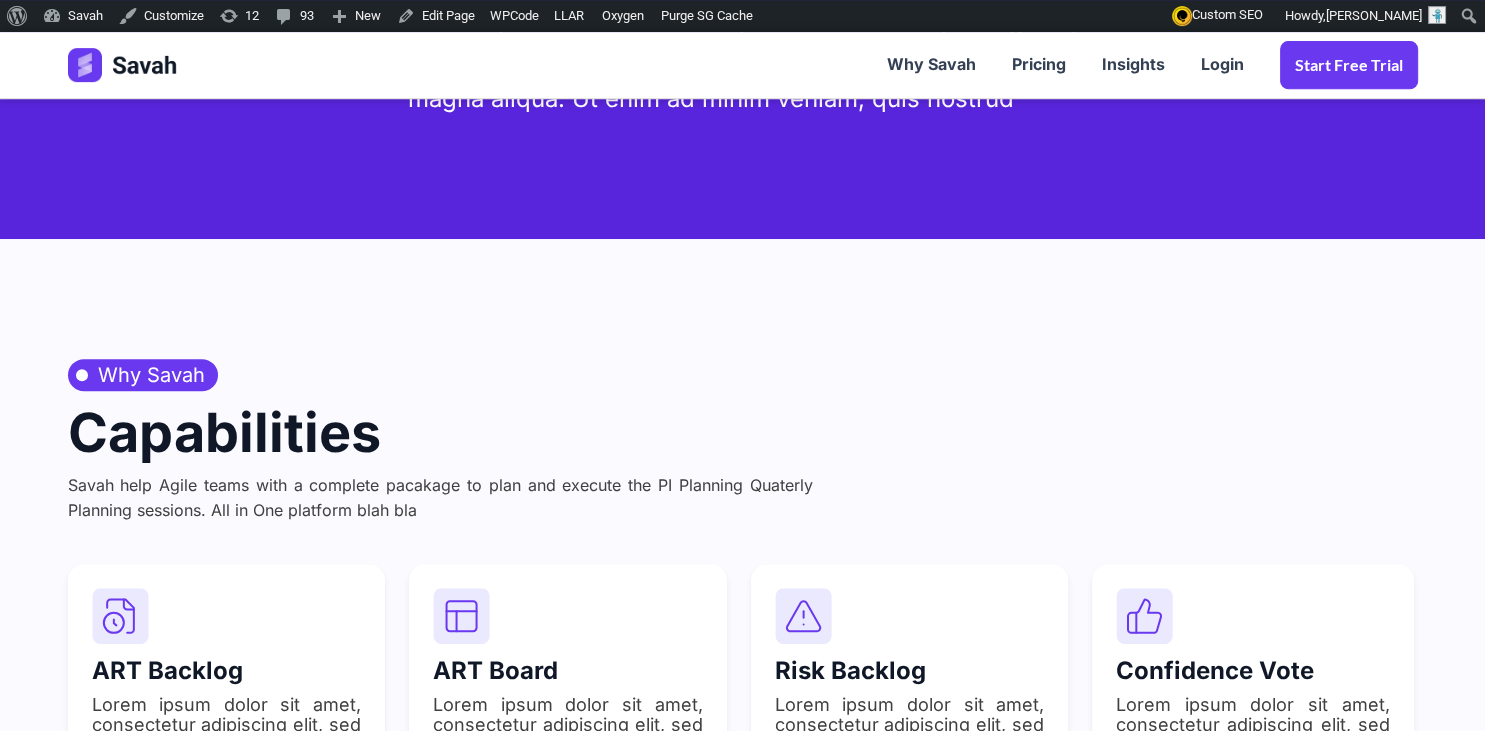 scroll, scrollTop: 0, scrollLeft: 0, axis: both 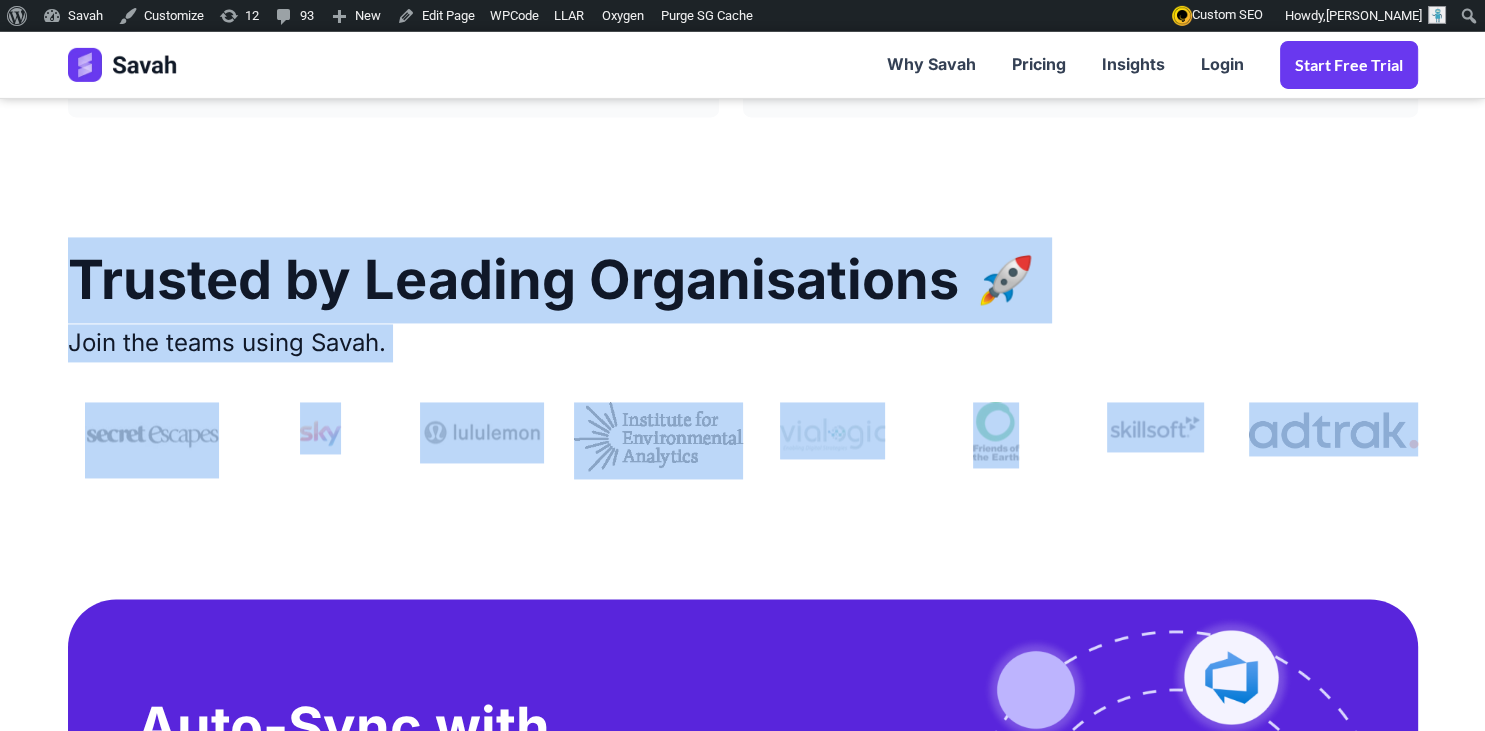 drag, startPoint x: 75, startPoint y: 279, endPoint x: 1313, endPoint y: 431, distance: 1247.2963 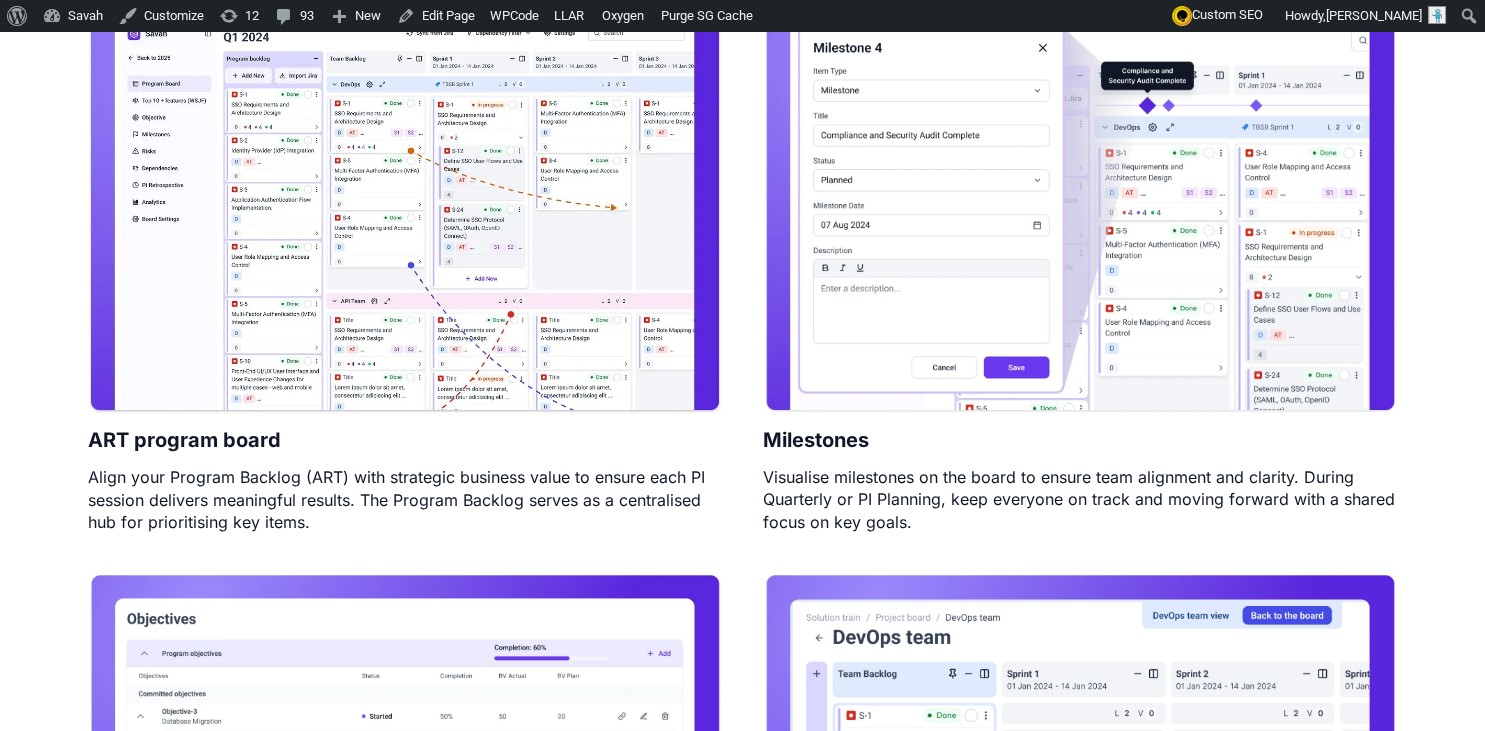 scroll, scrollTop: 0, scrollLeft: 0, axis: both 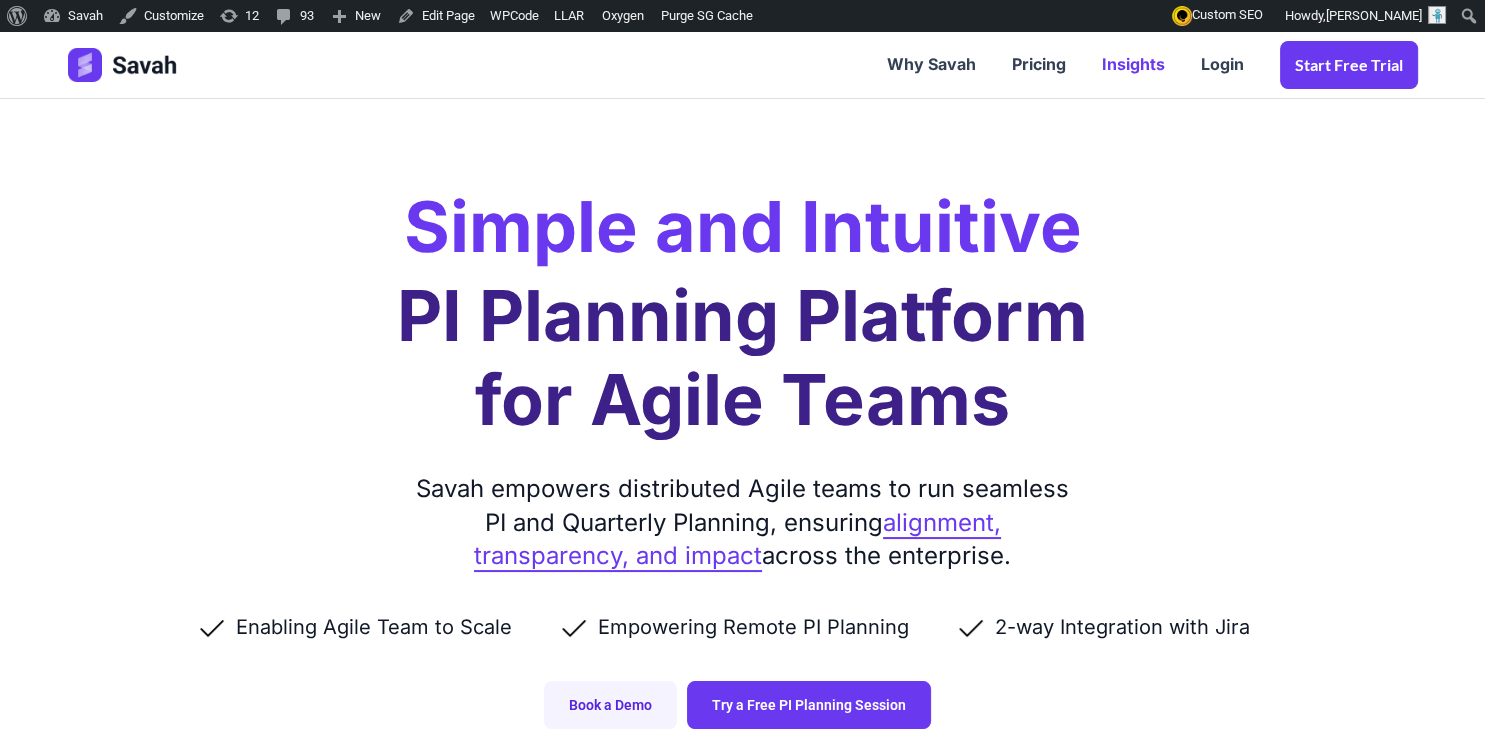 click on "Insights" at bounding box center [1133, 65] 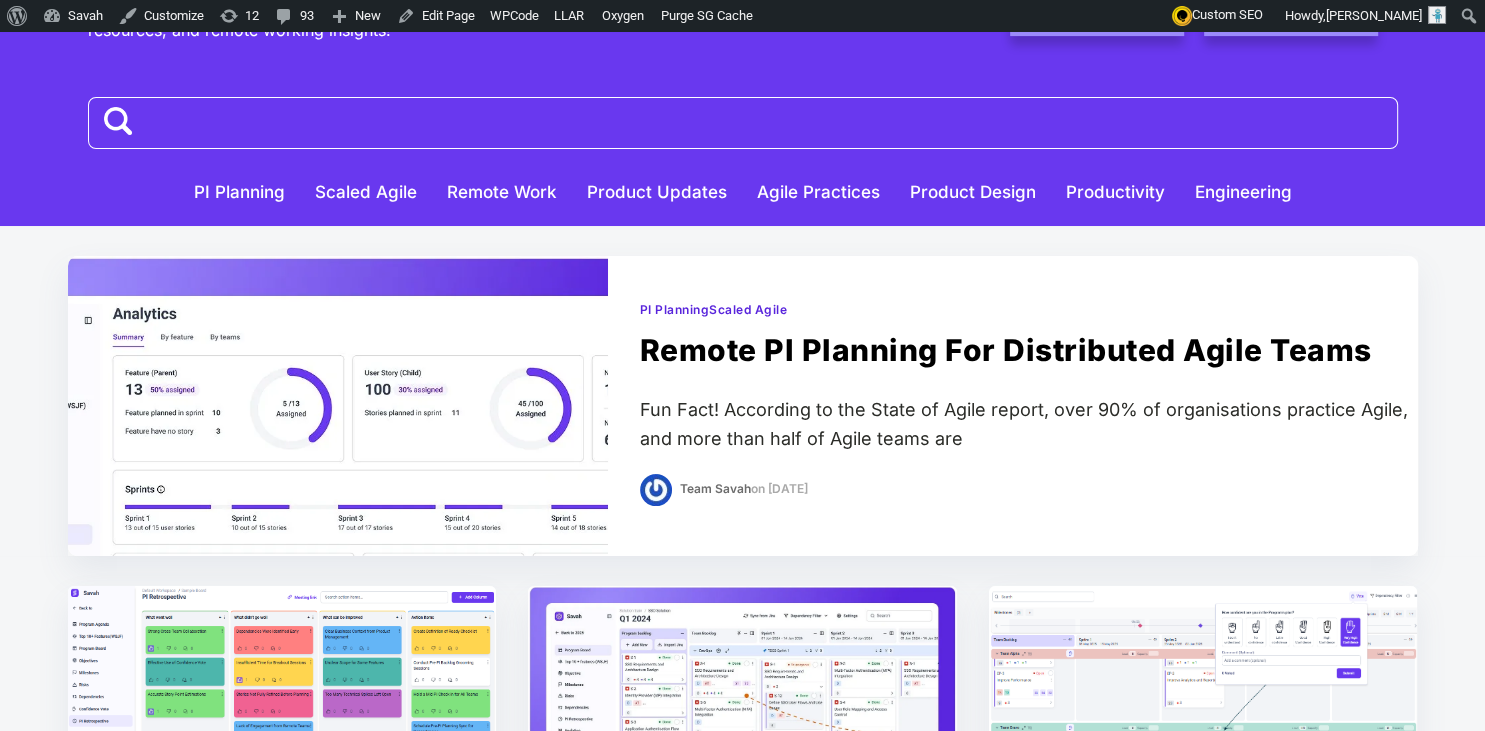 scroll, scrollTop: 0, scrollLeft: 0, axis: both 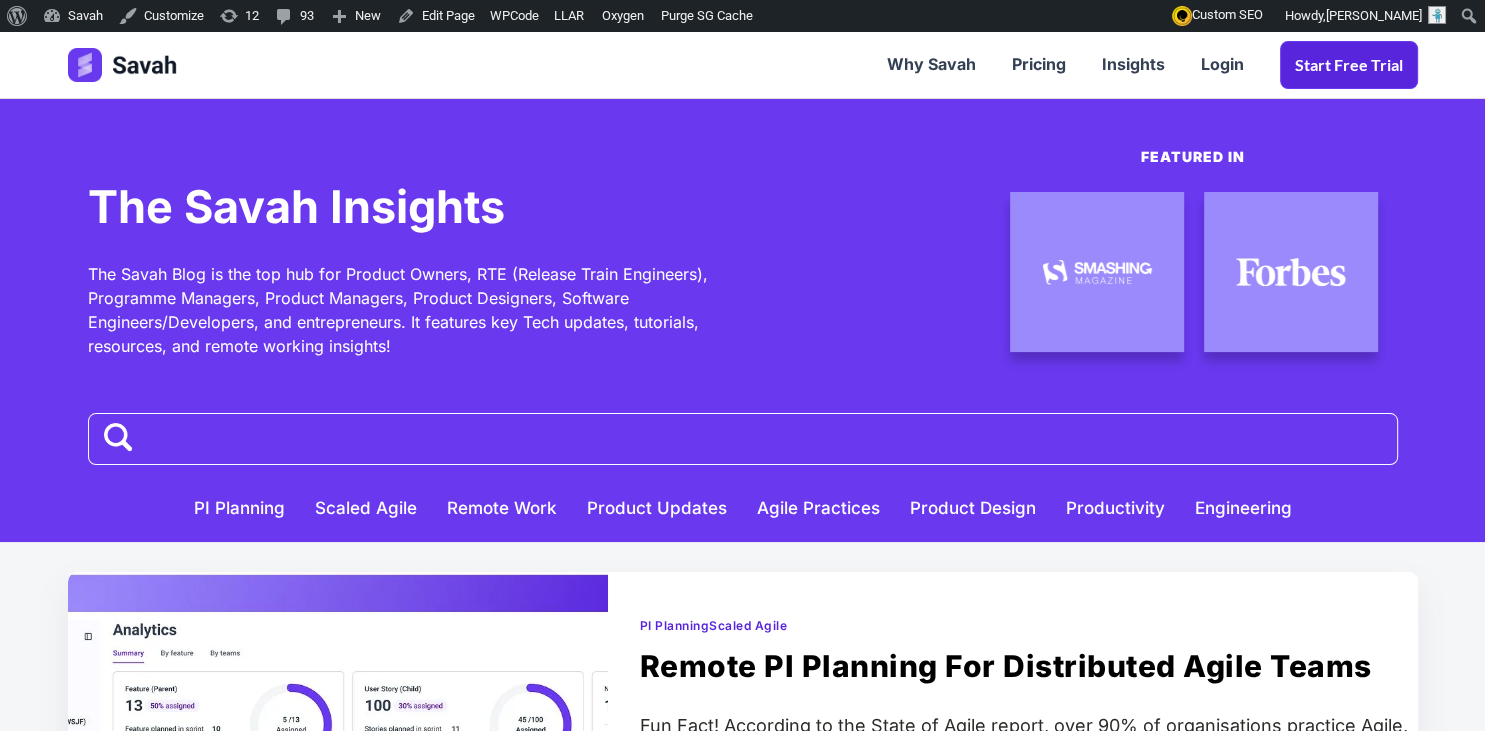 click on "Start Free trial" at bounding box center [1349, 65] 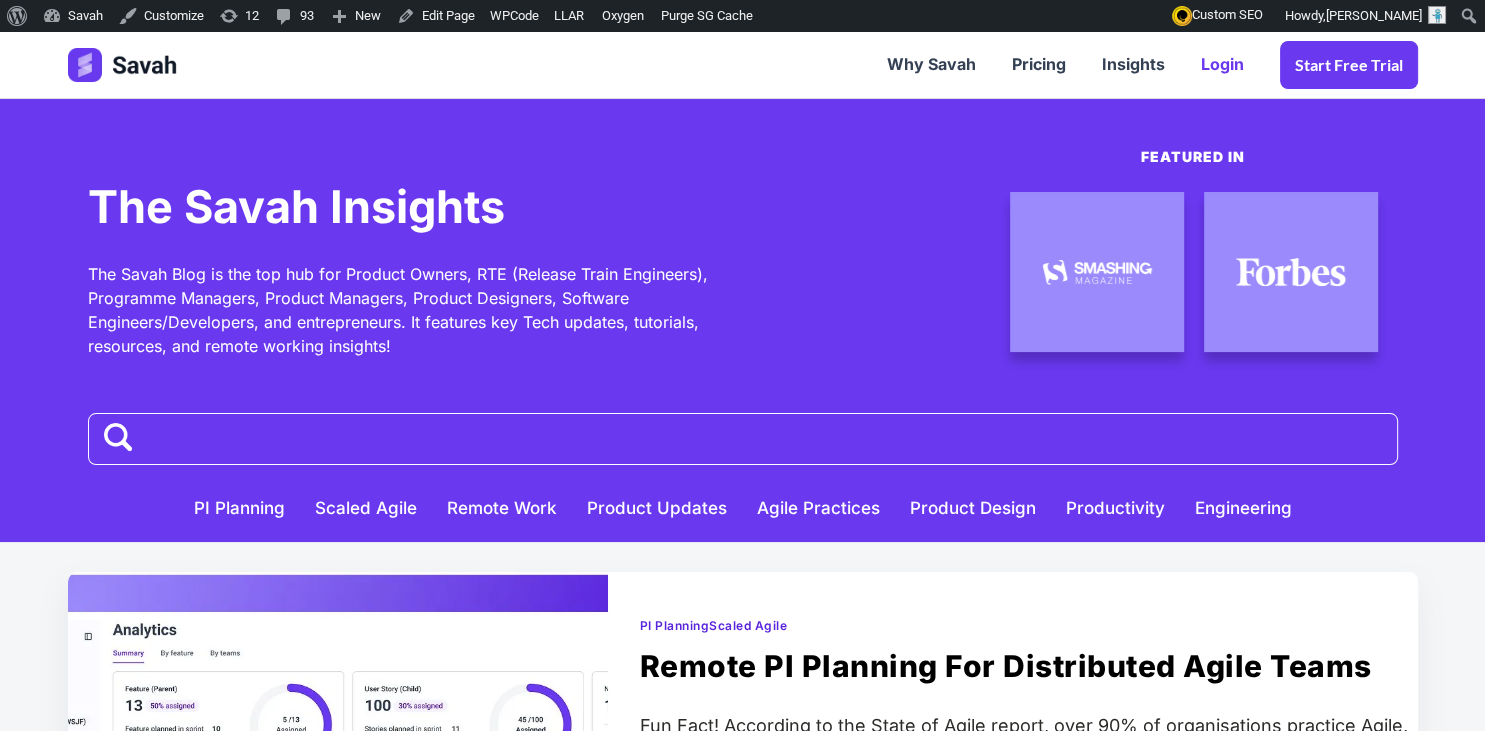 click on "Login" at bounding box center (1222, 65) 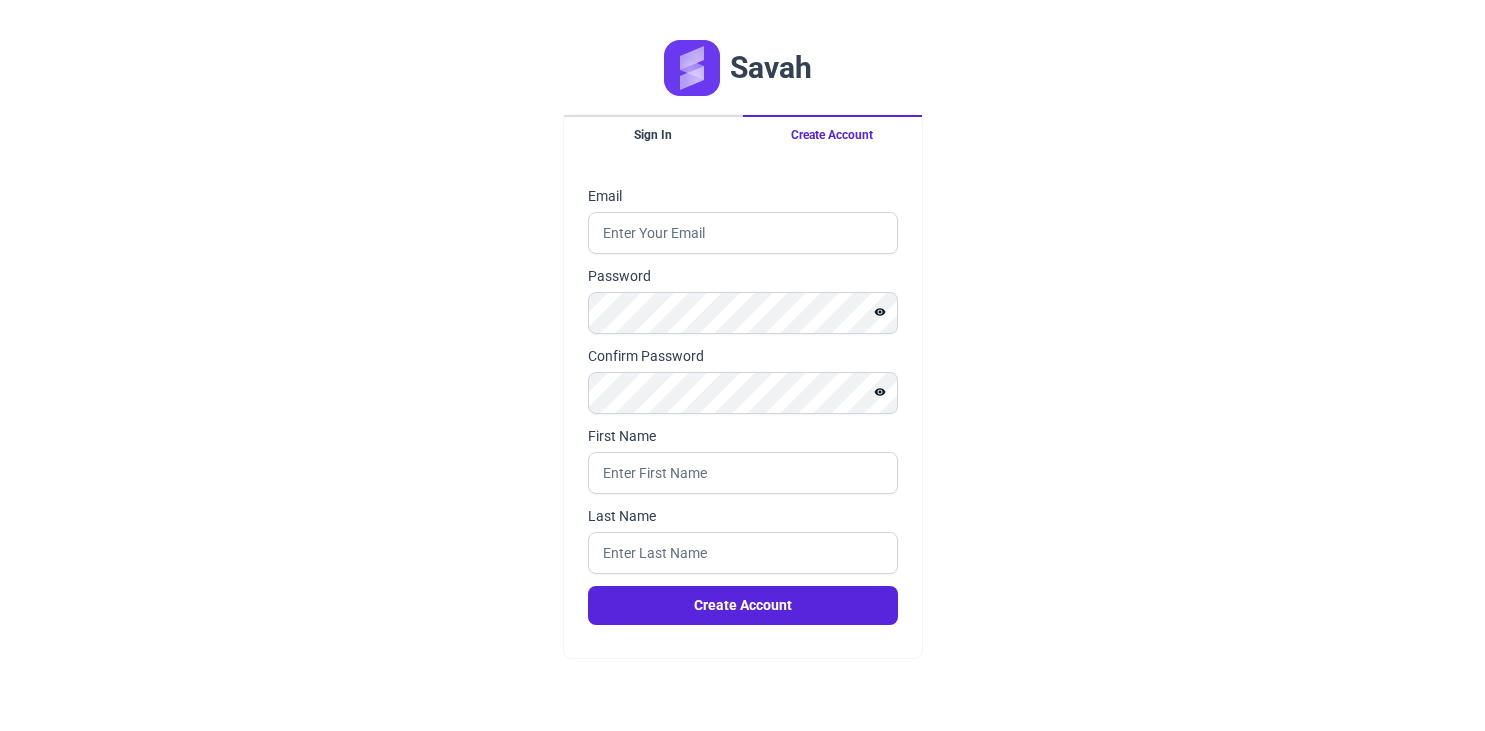 scroll, scrollTop: 0, scrollLeft: 0, axis: both 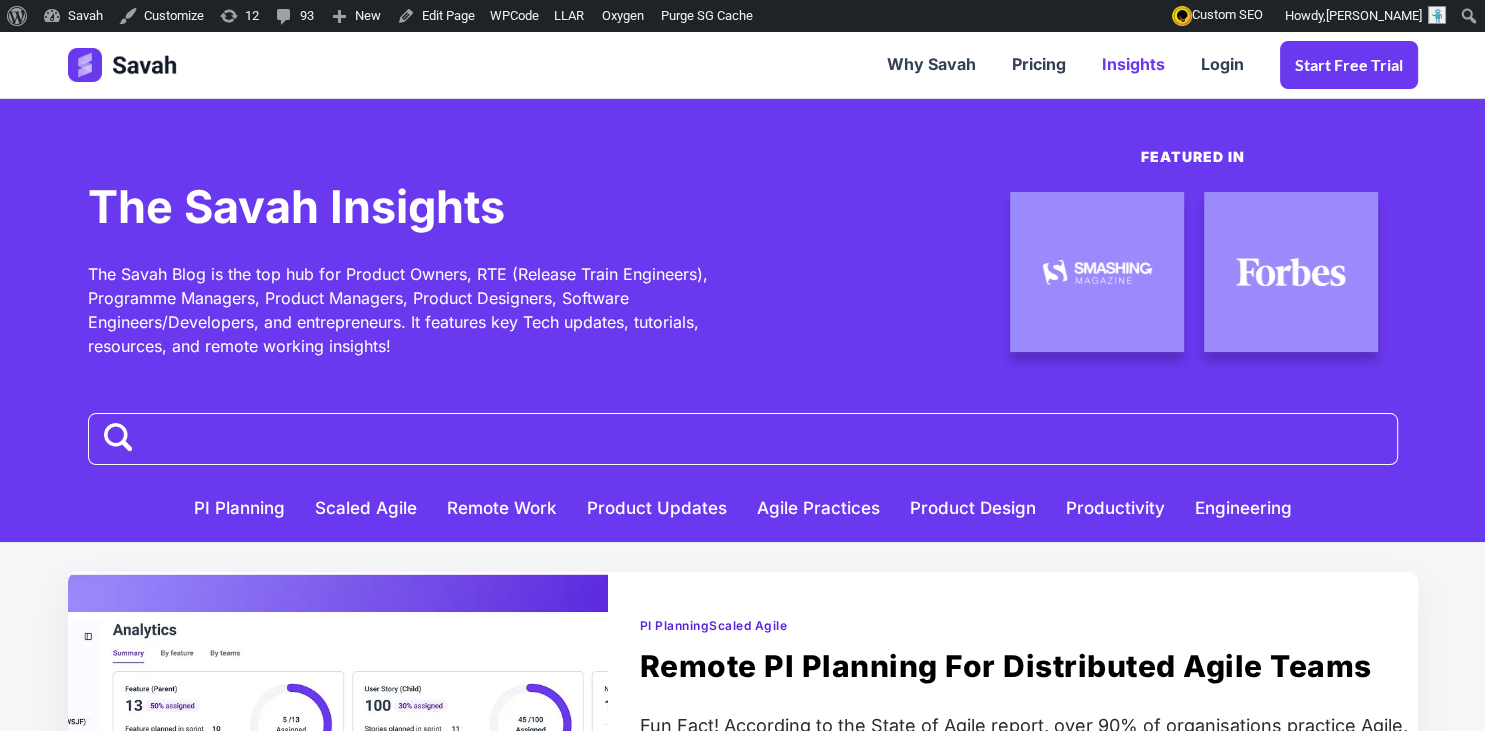 click on "Insights" at bounding box center (1133, 65) 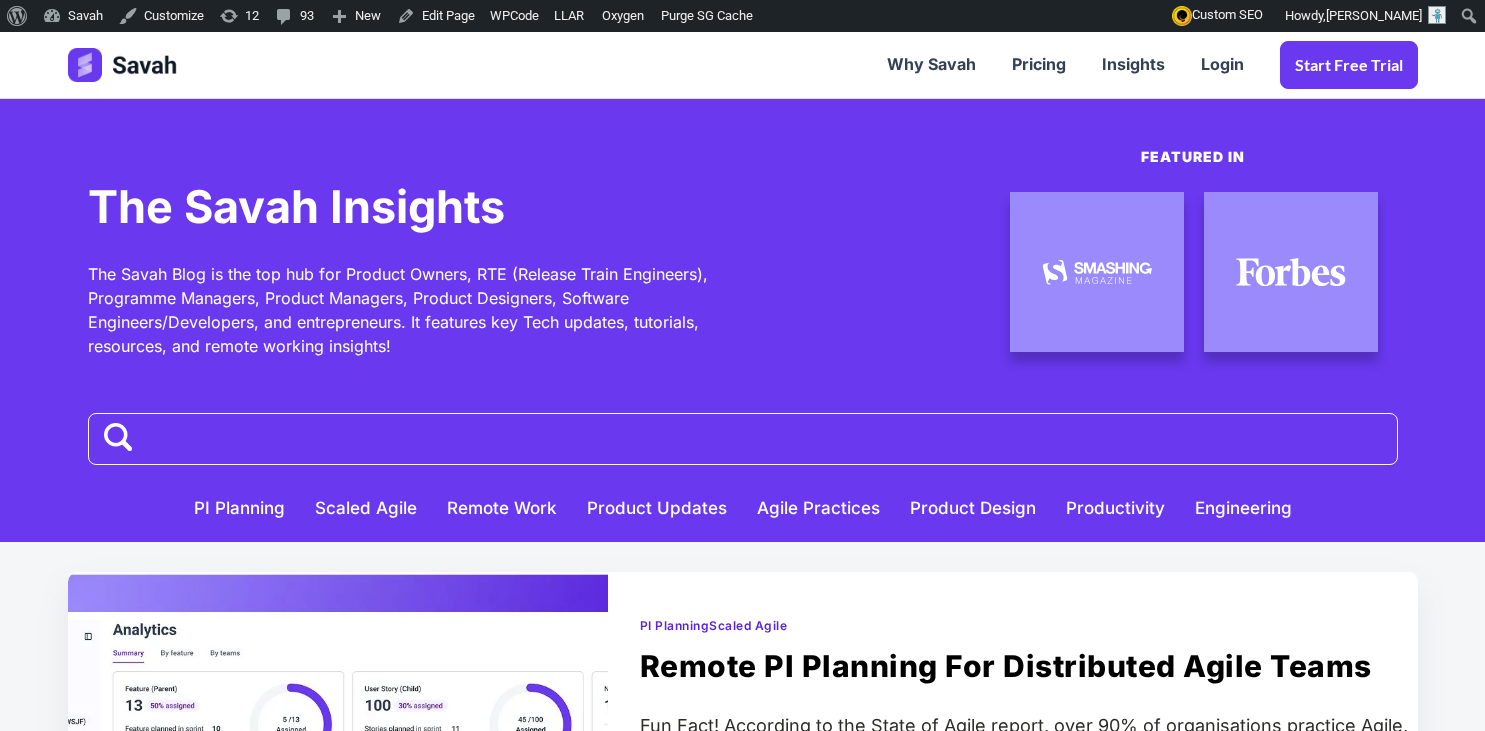 scroll, scrollTop: 0, scrollLeft: 0, axis: both 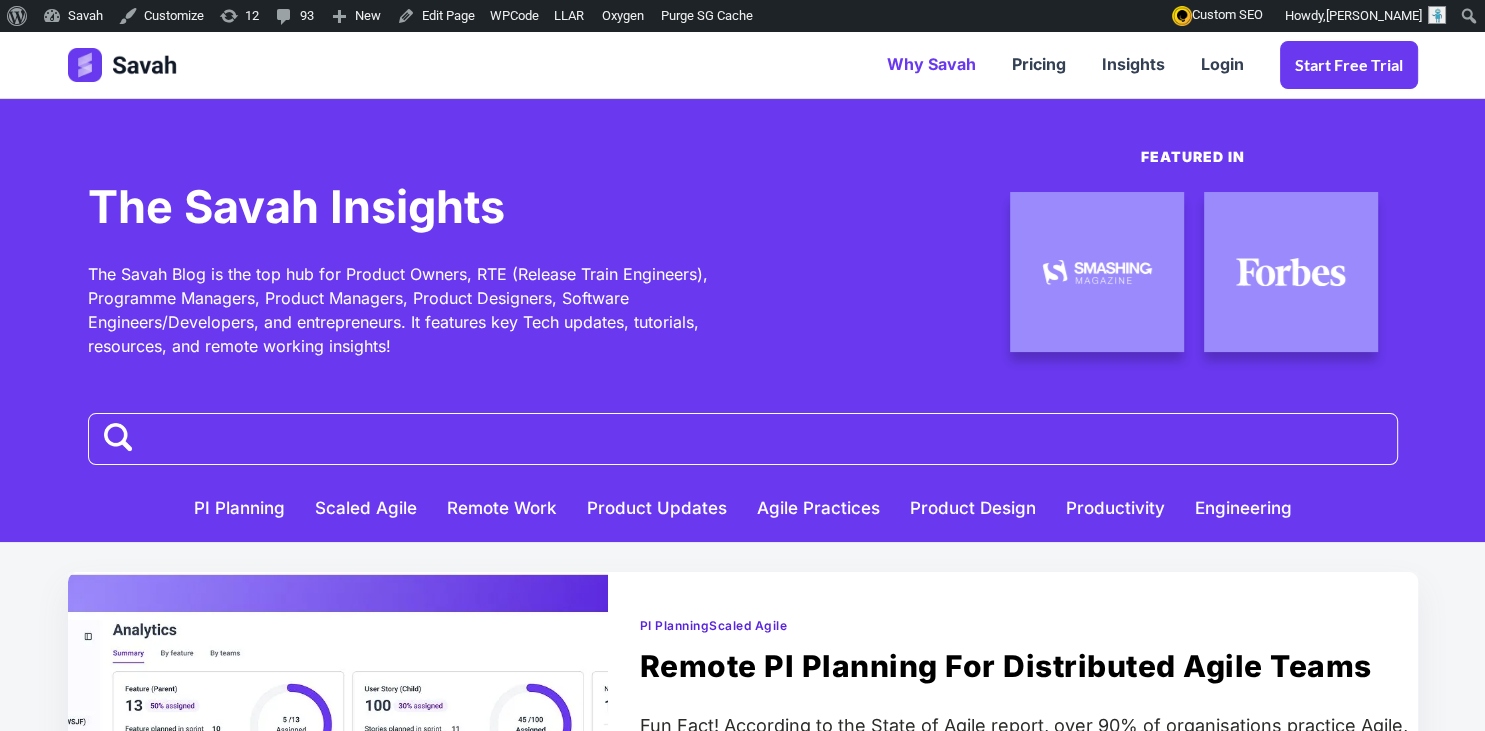click on "Why Savah" at bounding box center [931, 65] 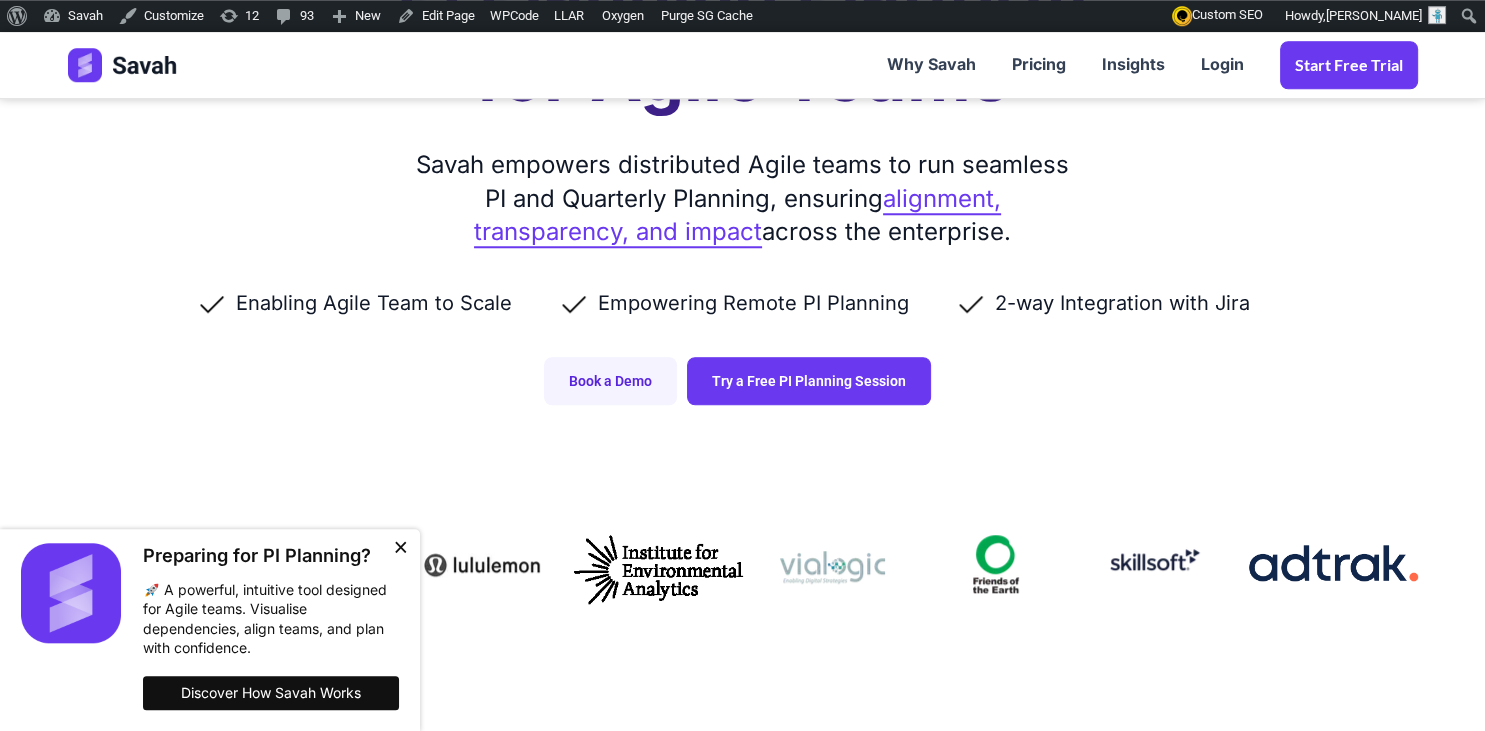 scroll, scrollTop: 316, scrollLeft: 0, axis: vertical 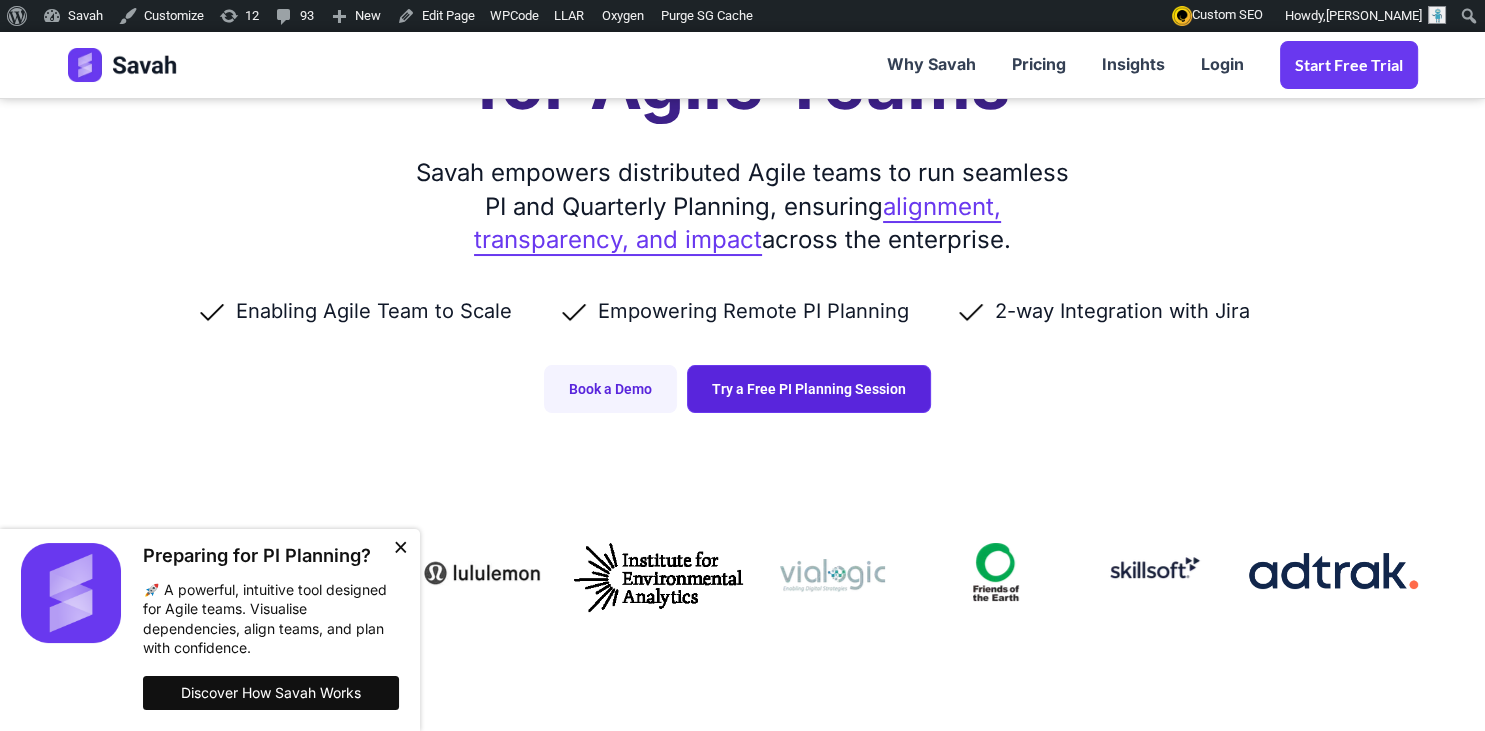 click on "Try a Free PI Planning Session" at bounding box center [809, 389] 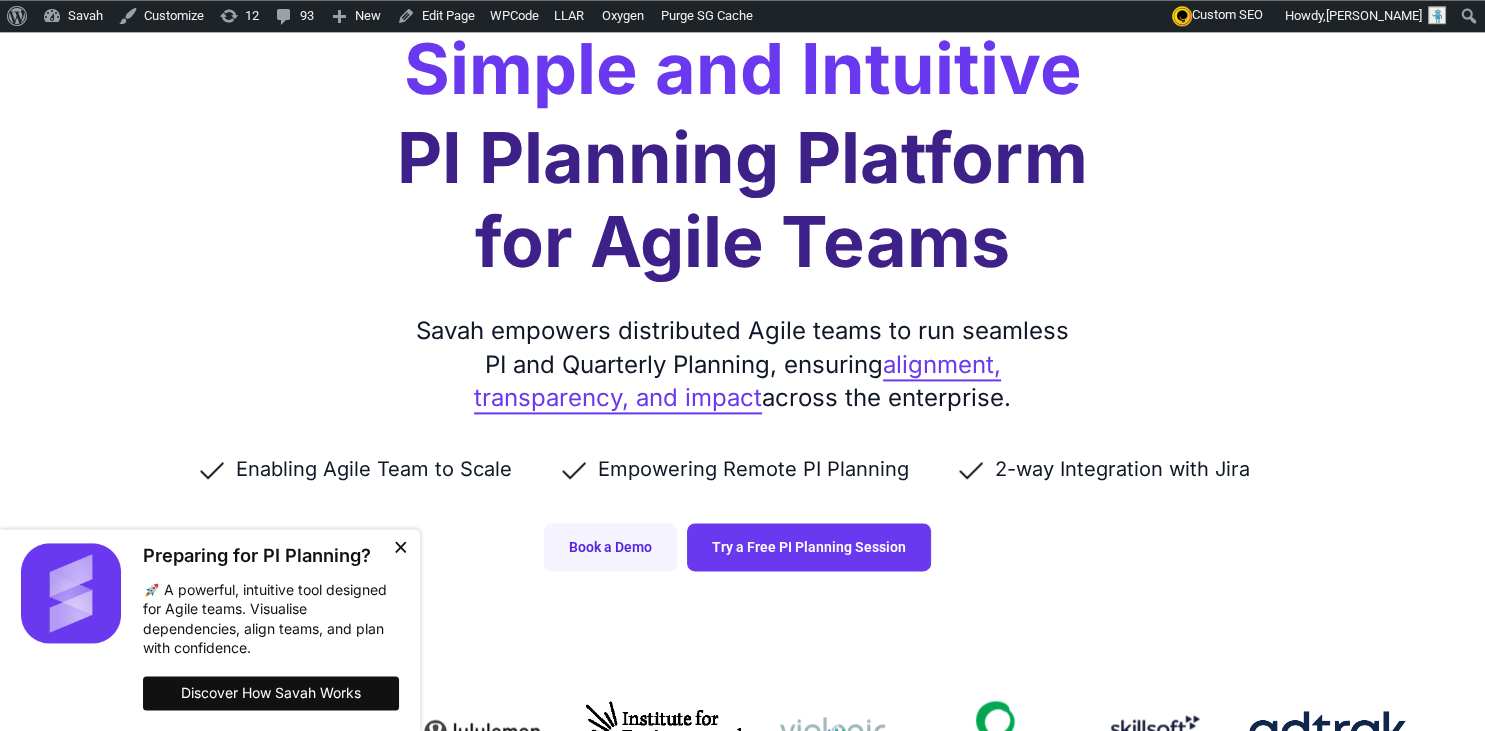 scroll, scrollTop: 0, scrollLeft: 0, axis: both 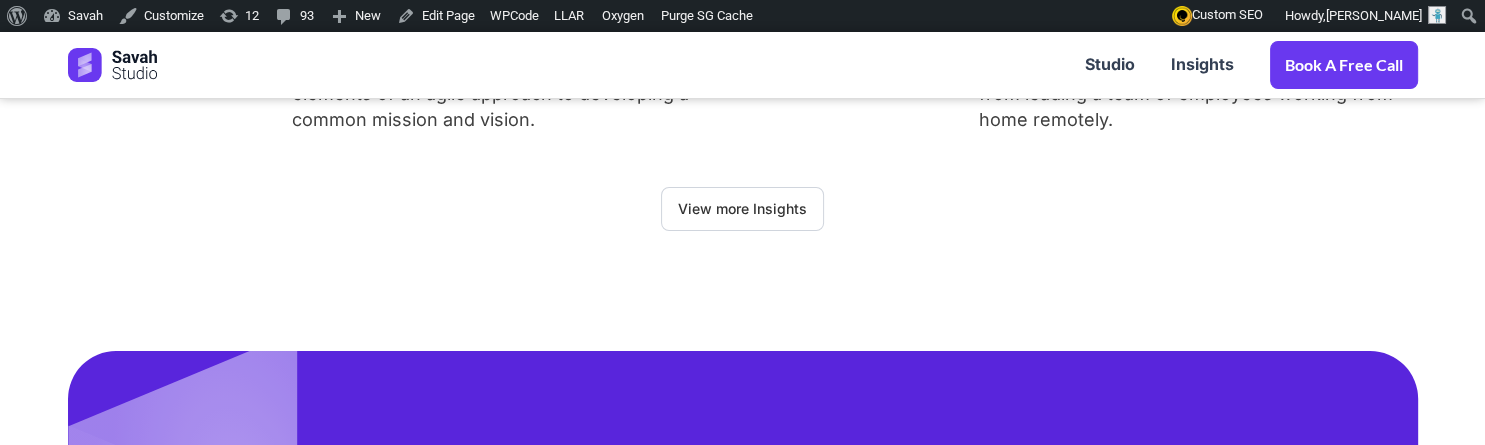 click on "PI Planning in SAFe: The Ultimate Playbook for Agile Teams  Teamwork, alignment, and adaptation are essential elements of an agile approach to developing a common mission and vision.  6 Strategies to Engage the Team & Clients when Working Remotely  Leading a team of employees onsite is different from leading a team of employees working from home remotely. View more Insights" at bounding box center [743, 144] 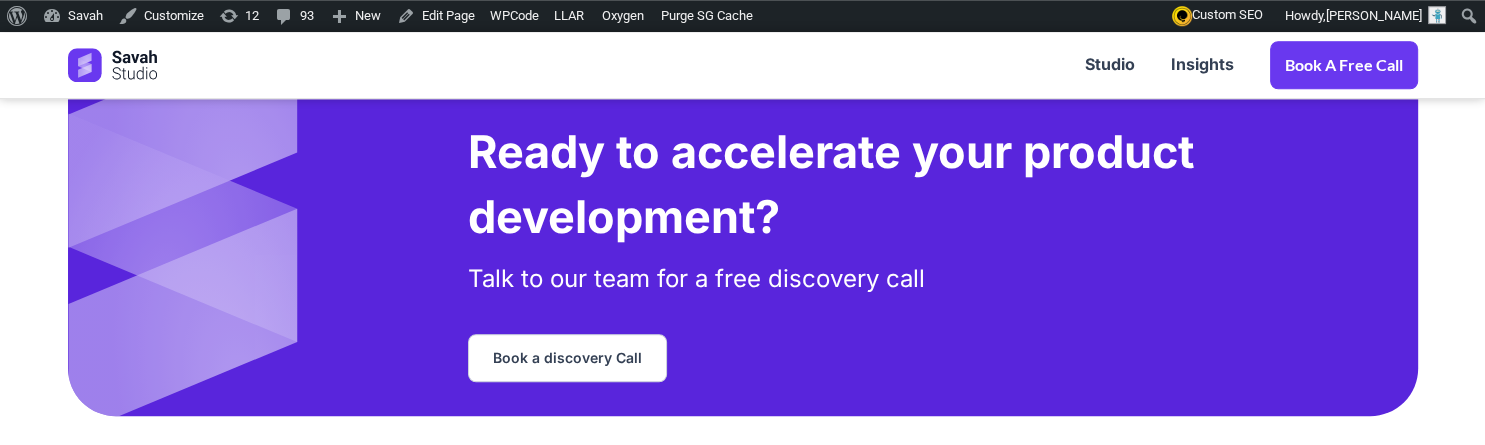 scroll, scrollTop: 6598, scrollLeft: 0, axis: vertical 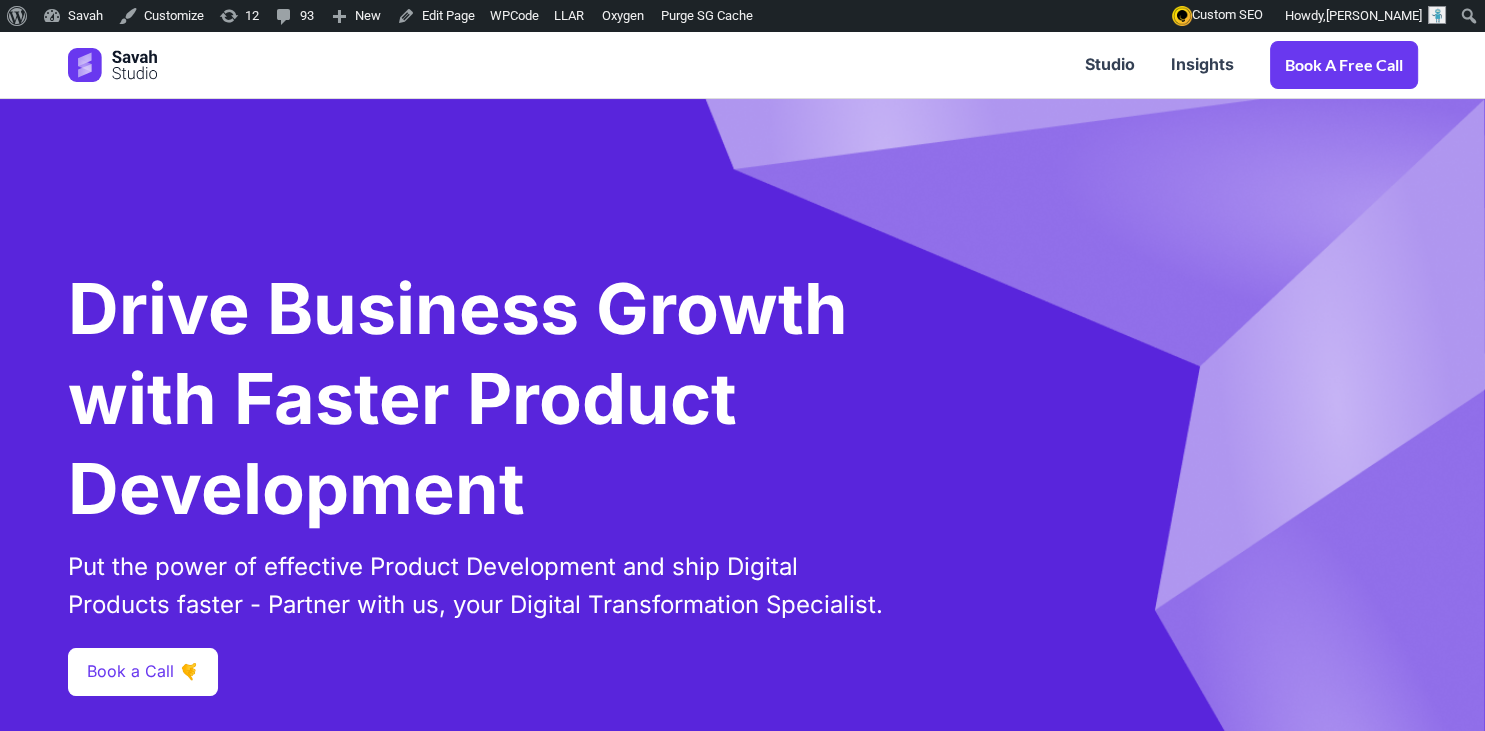 click on "Drive Business Growth with Faster Product Development" at bounding box center (568, 399) 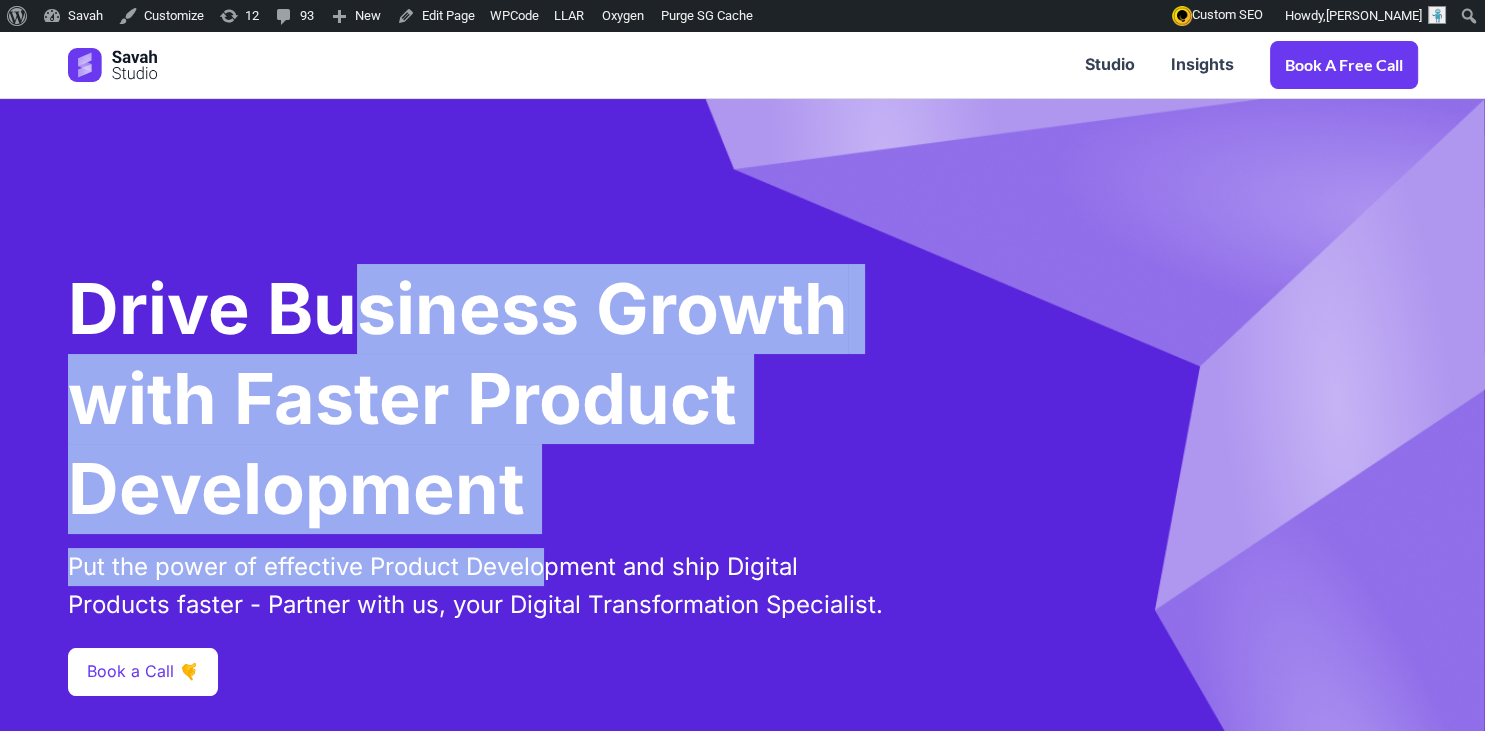 drag, startPoint x: 362, startPoint y: 294, endPoint x: 538, endPoint y: 555, distance: 314.79675 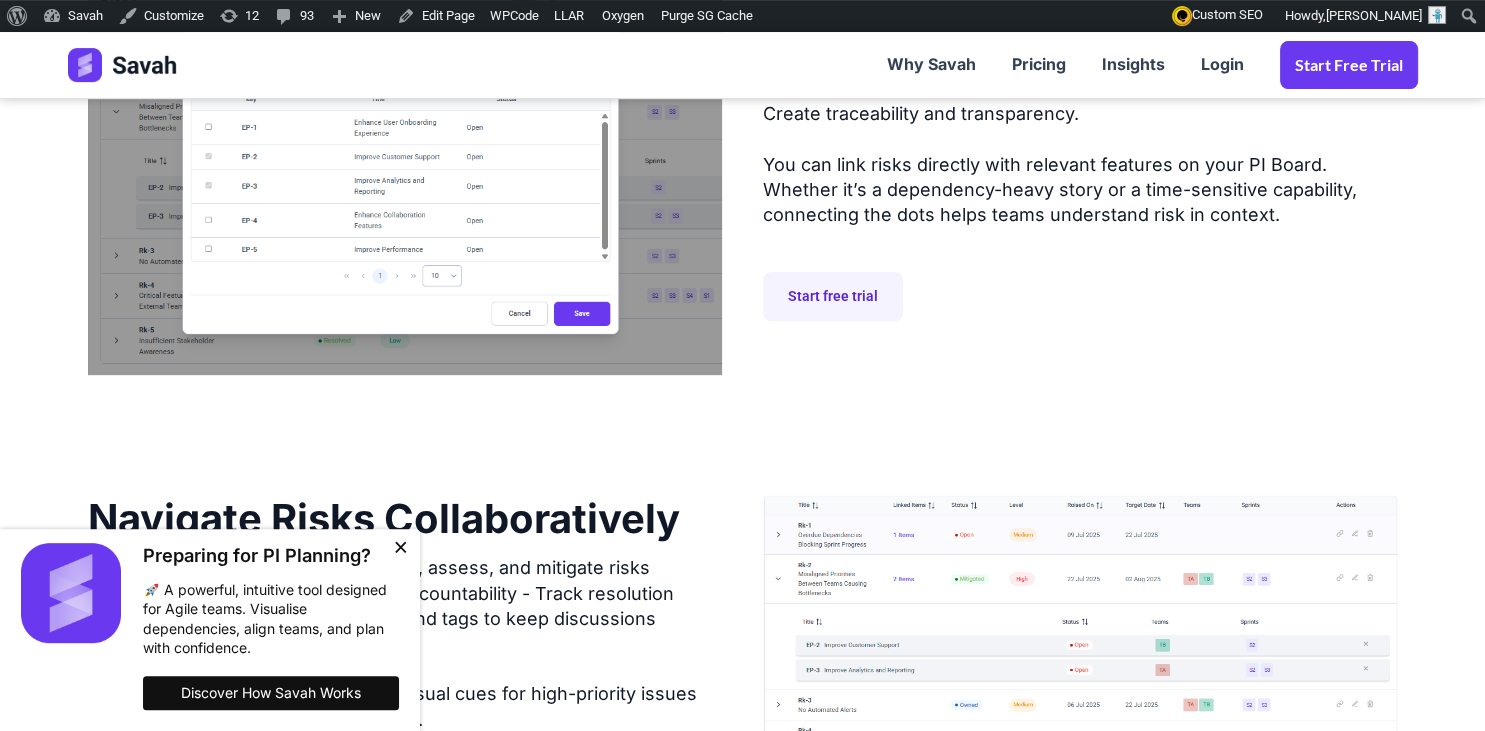 scroll, scrollTop: 1267, scrollLeft: 0, axis: vertical 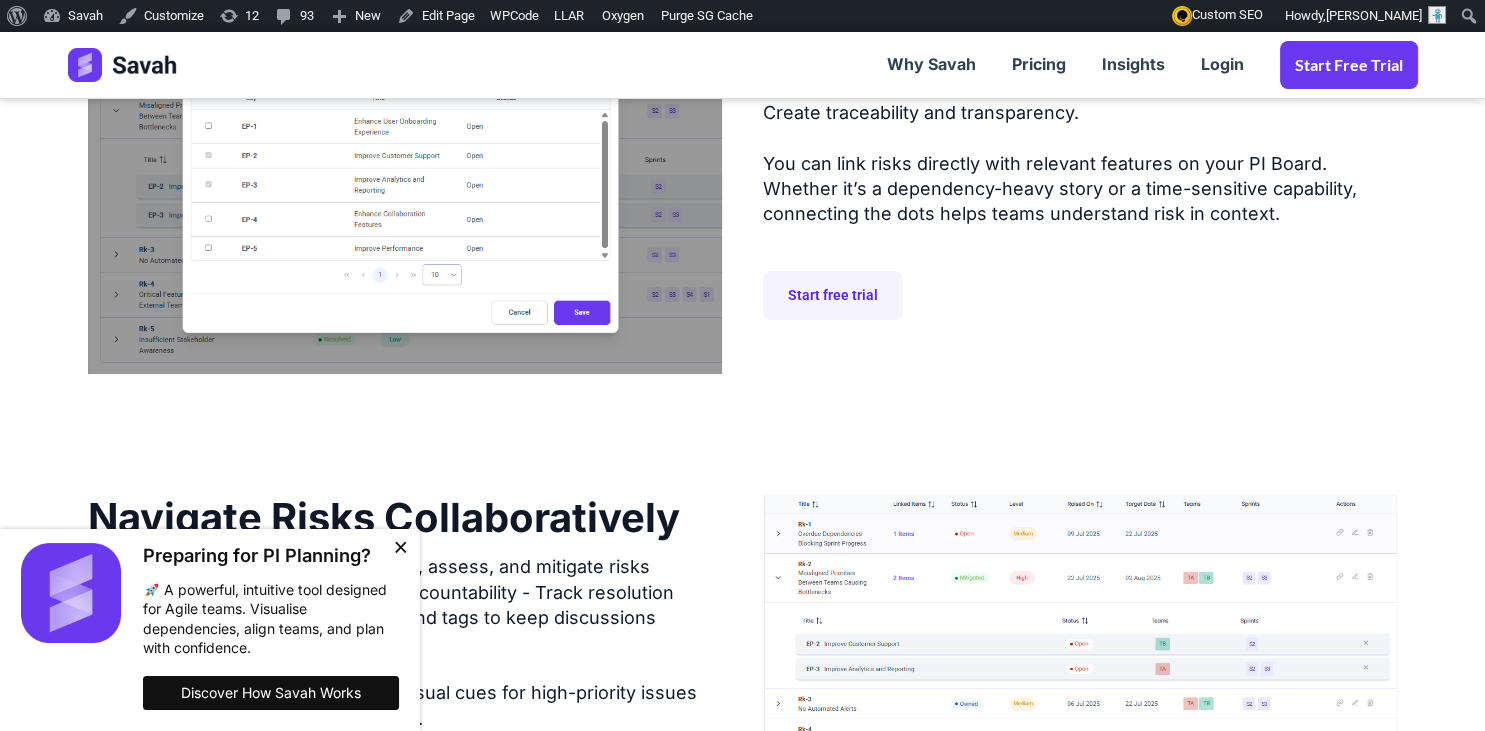 click at bounding box center (400, 549) 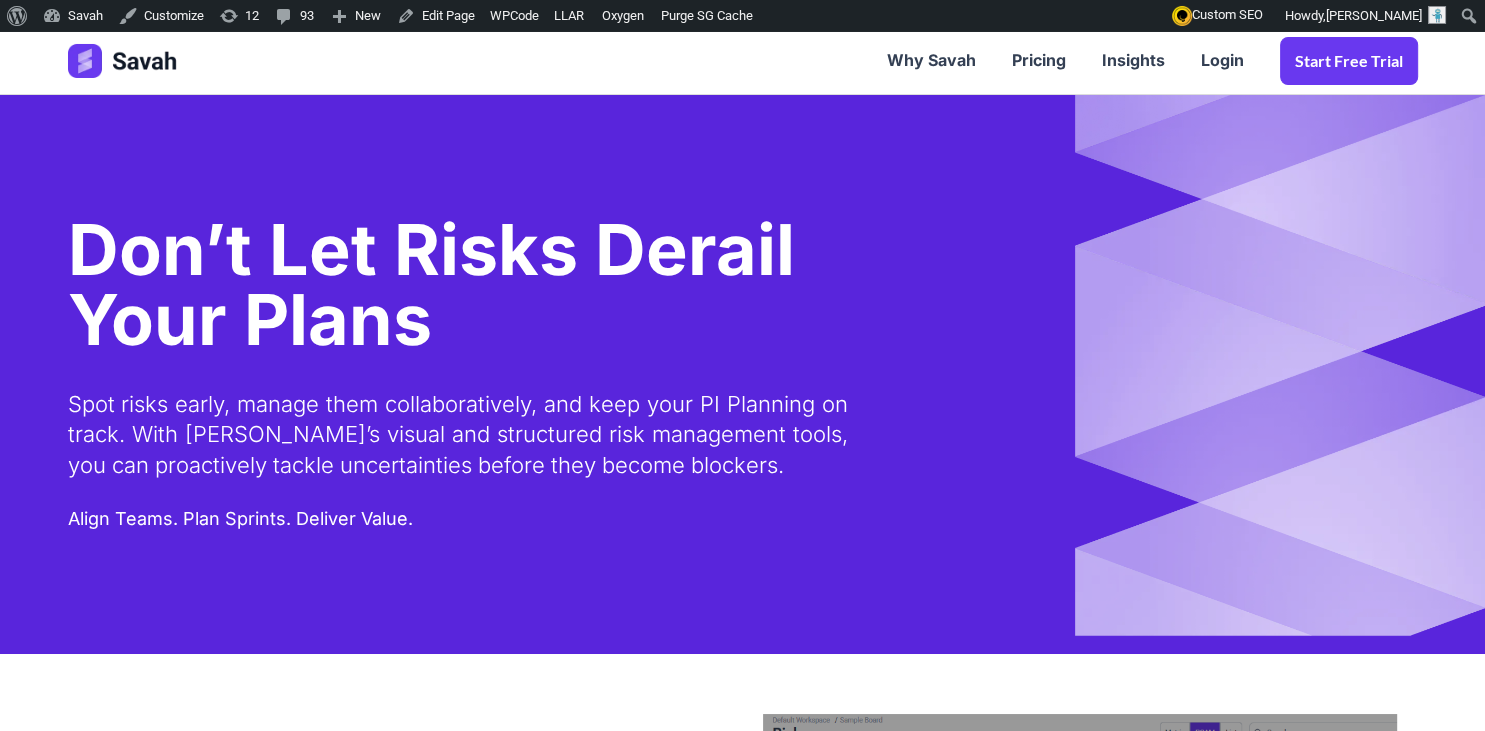 scroll, scrollTop: 0, scrollLeft: 0, axis: both 